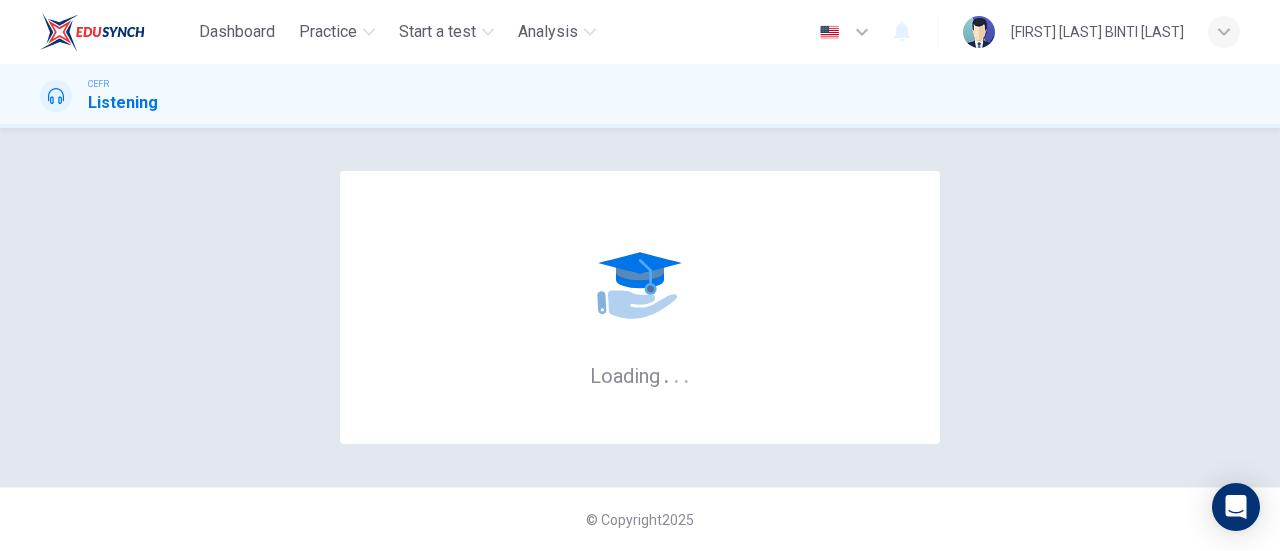 scroll, scrollTop: 0, scrollLeft: 0, axis: both 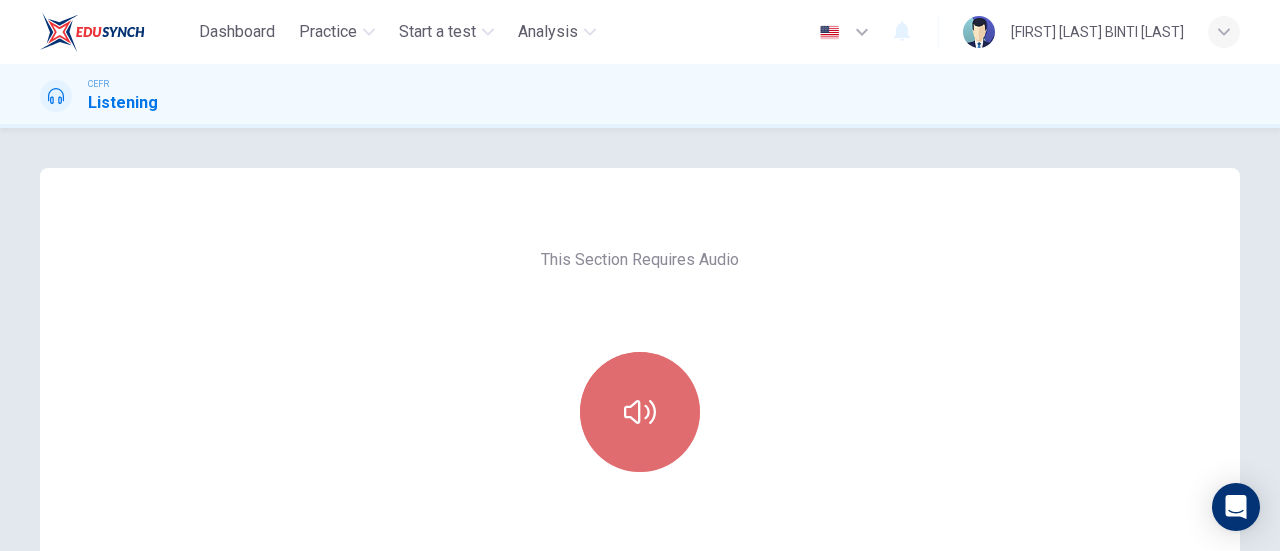 click at bounding box center (640, 412) 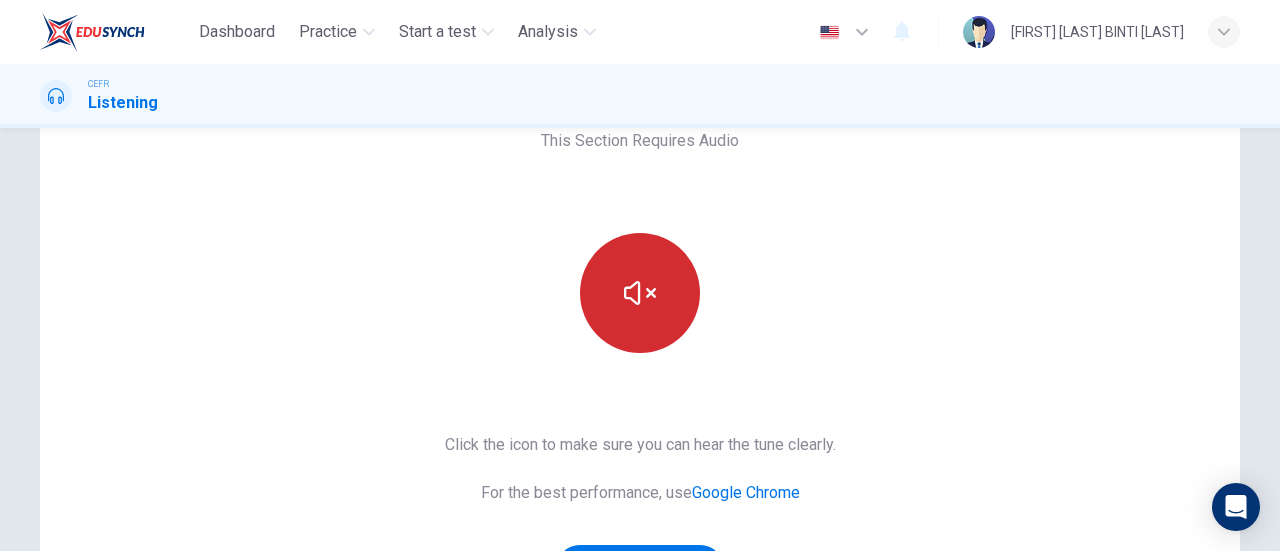 scroll, scrollTop: 120, scrollLeft: 0, axis: vertical 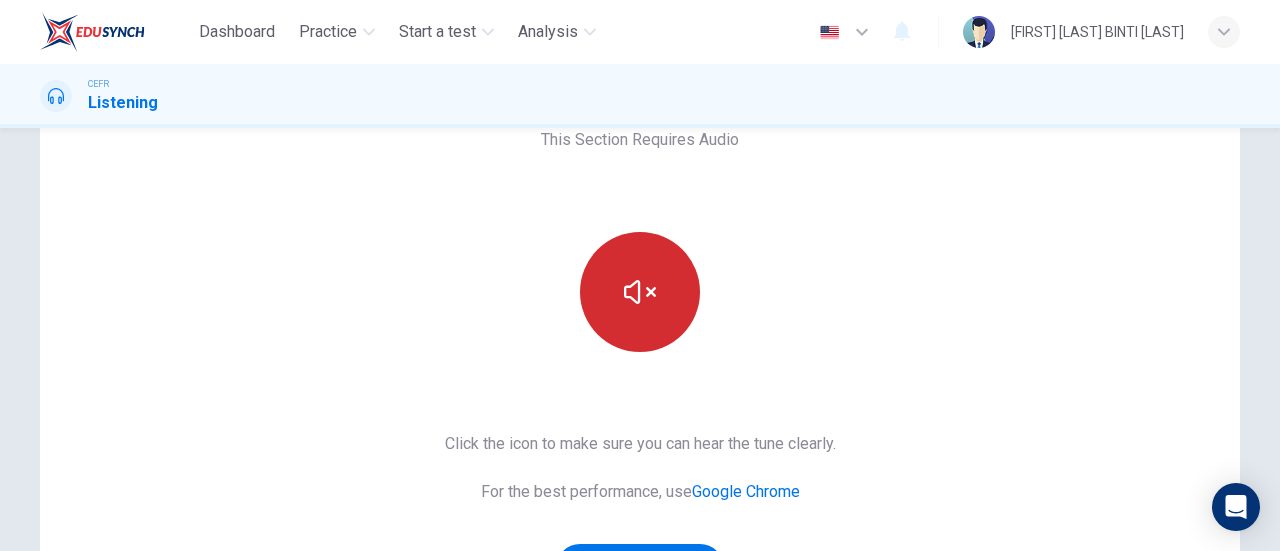 type 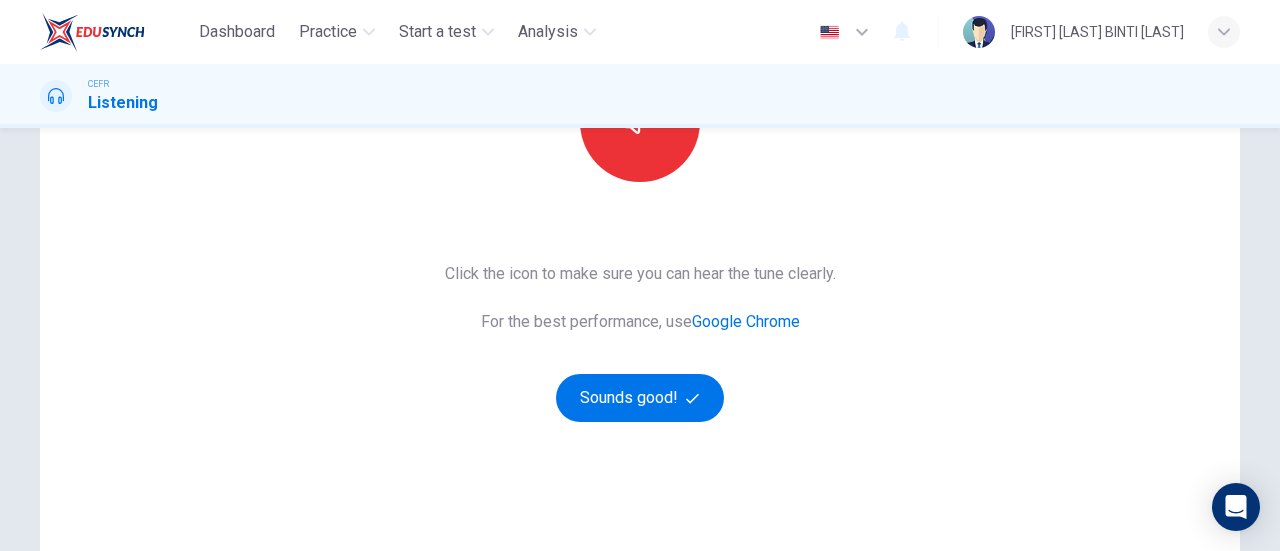 scroll, scrollTop: 293, scrollLeft: 0, axis: vertical 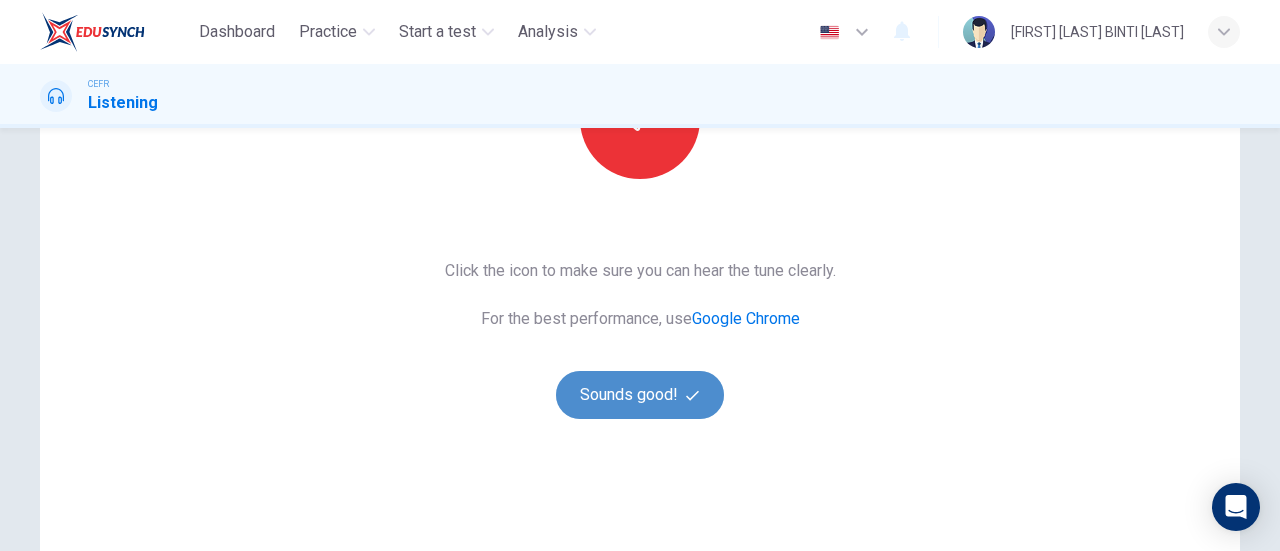 click on "Sounds good!" at bounding box center [640, 395] 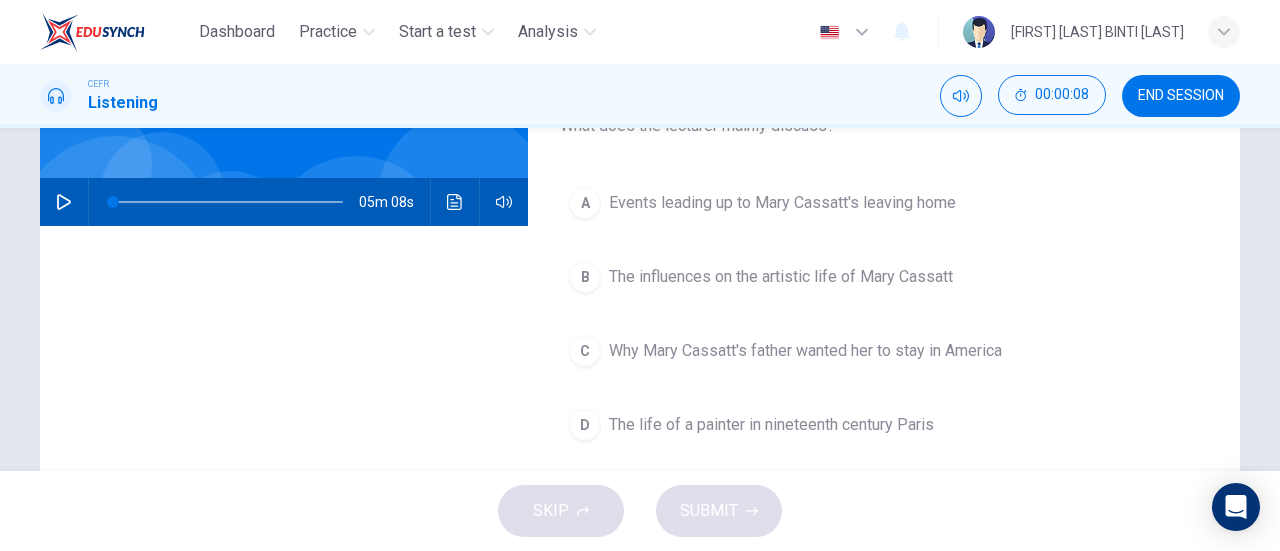 scroll, scrollTop: 152, scrollLeft: 0, axis: vertical 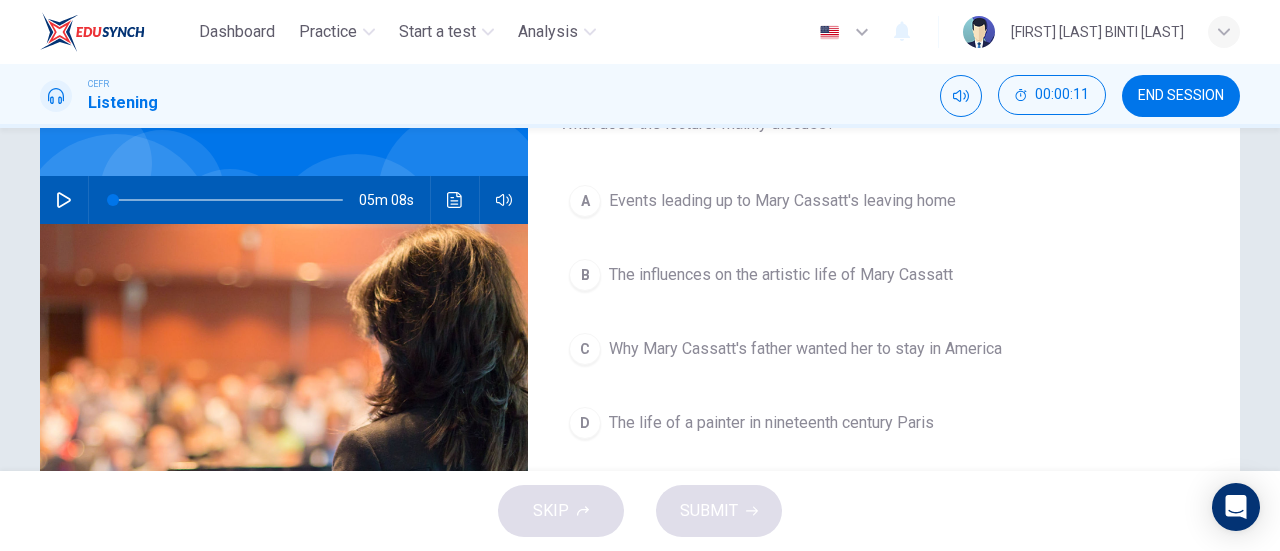 click on "05m 08s" at bounding box center [284, 200] 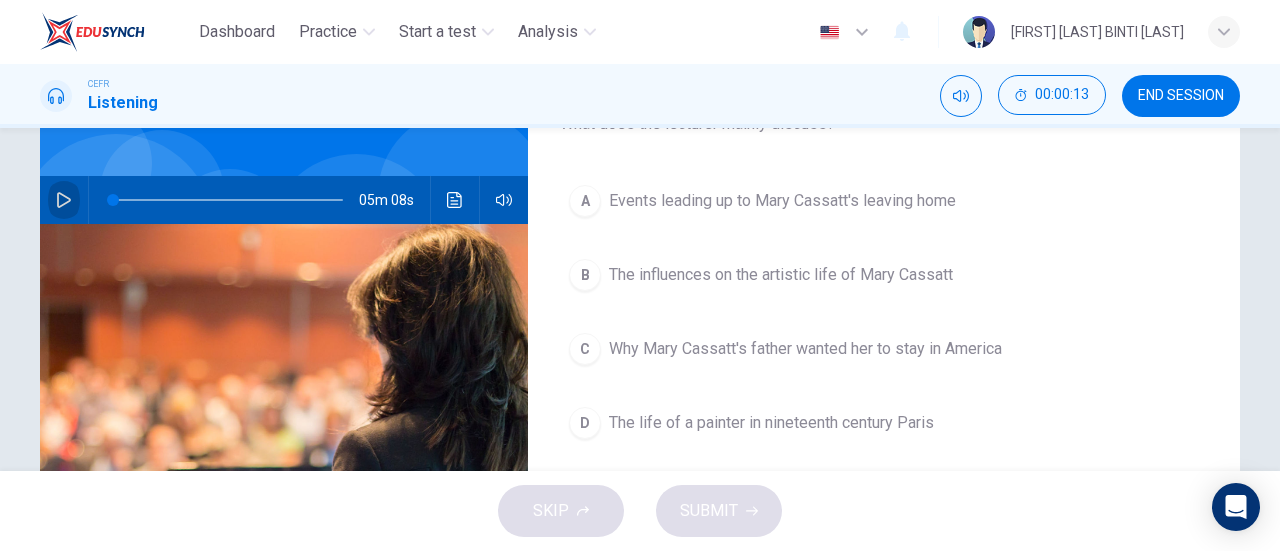 click at bounding box center [64, 200] 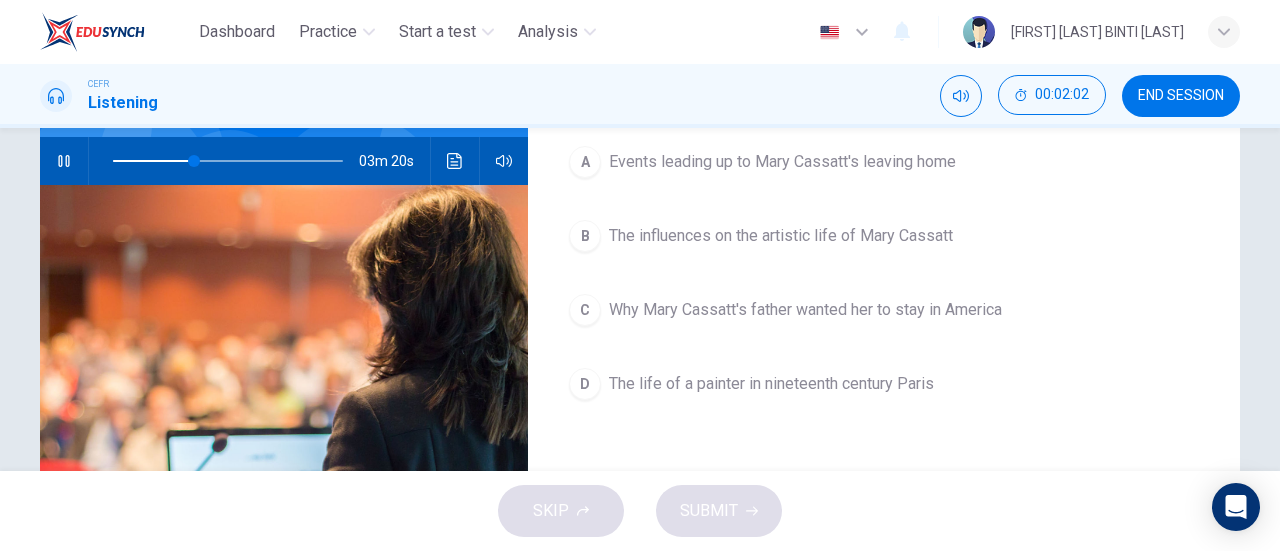 scroll, scrollTop: 190, scrollLeft: 0, axis: vertical 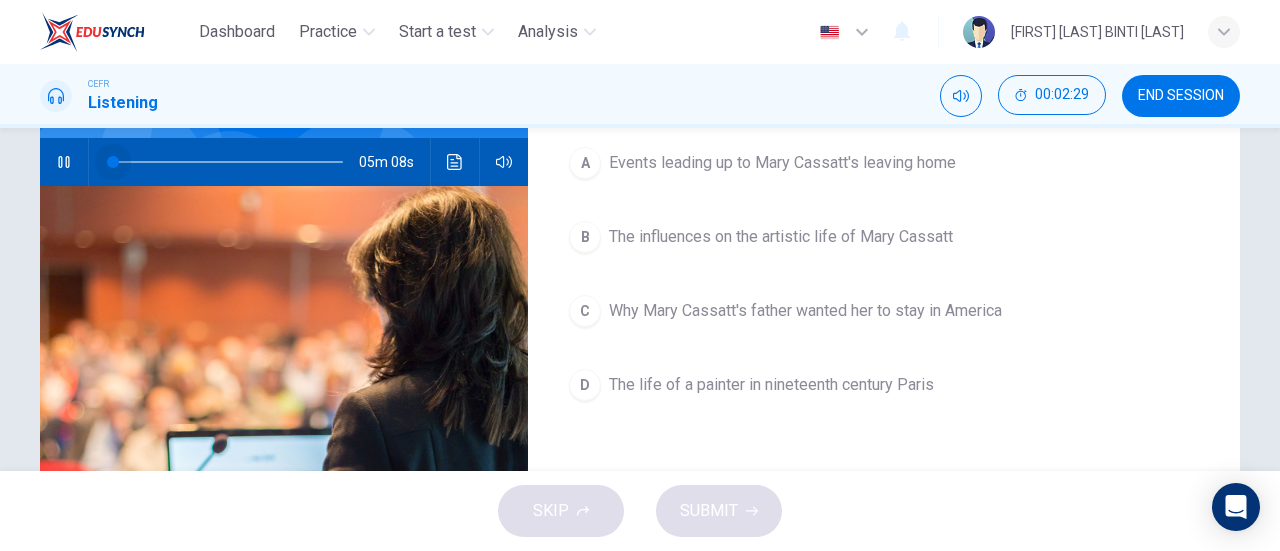 click at bounding box center (228, 162) 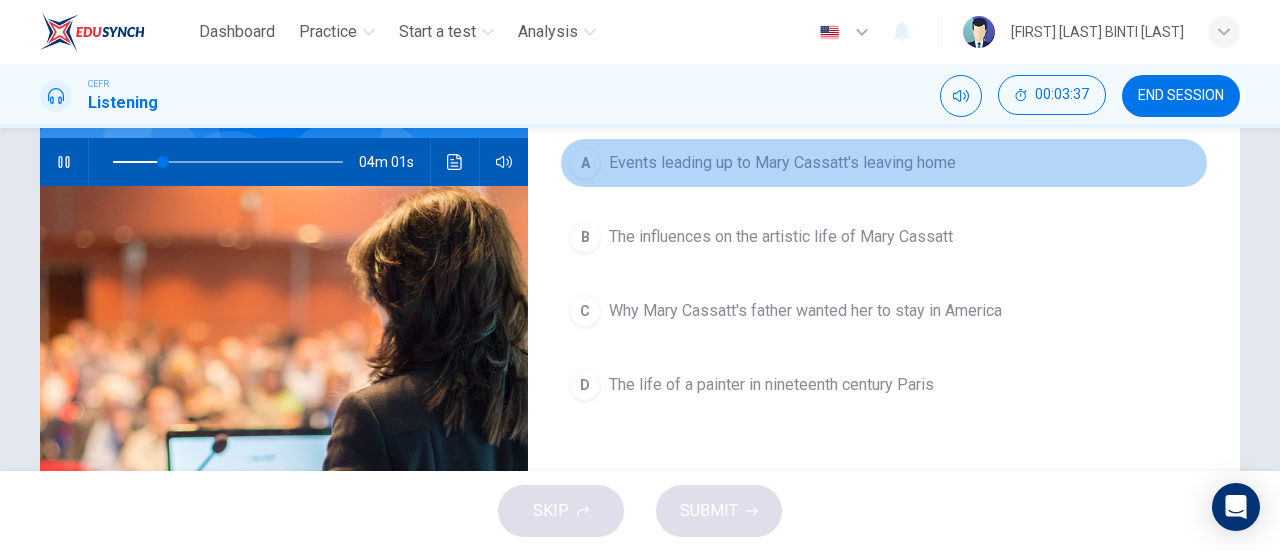 click on "Events leading up to Mary Cassatt's leaving home" at bounding box center (782, 163) 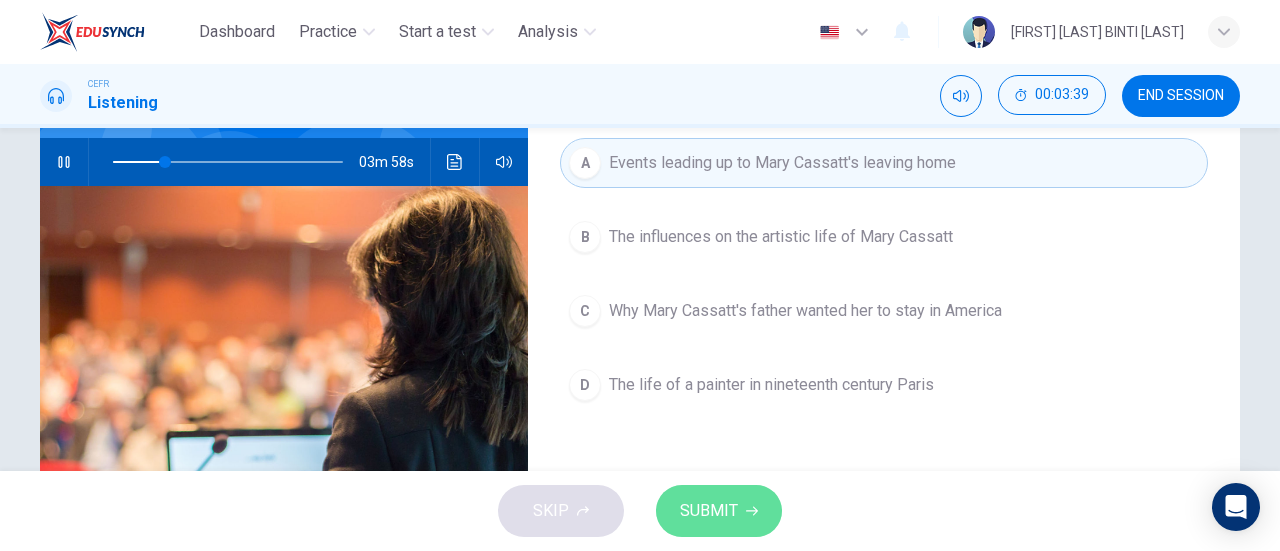 click on "SUBMIT" at bounding box center [709, 511] 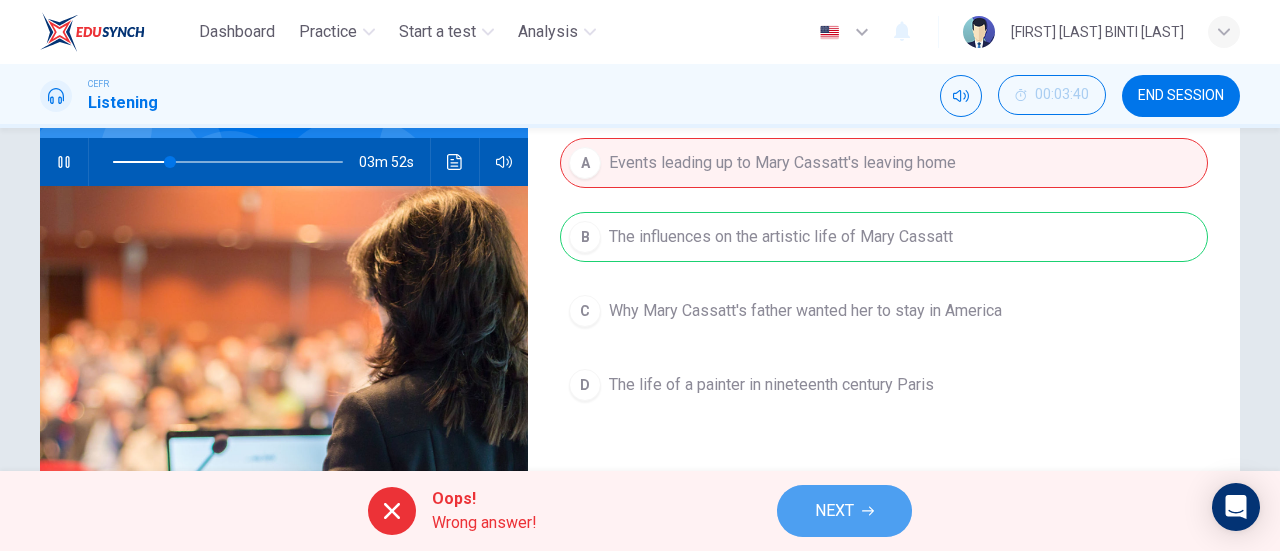 click on "NEXT" at bounding box center (834, 511) 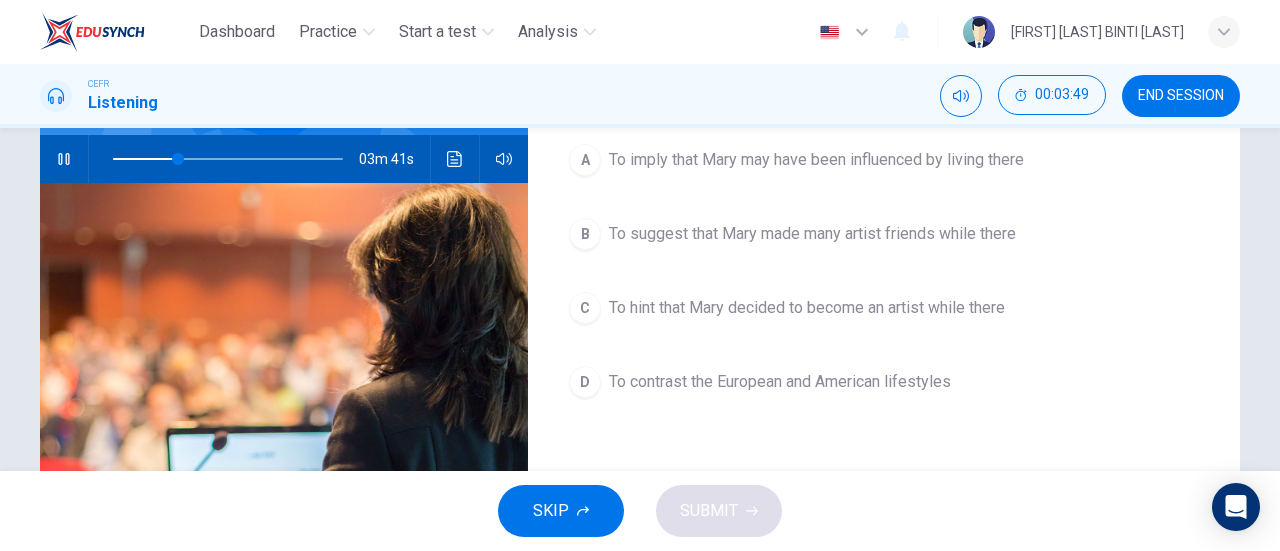 scroll, scrollTop: 194, scrollLeft: 0, axis: vertical 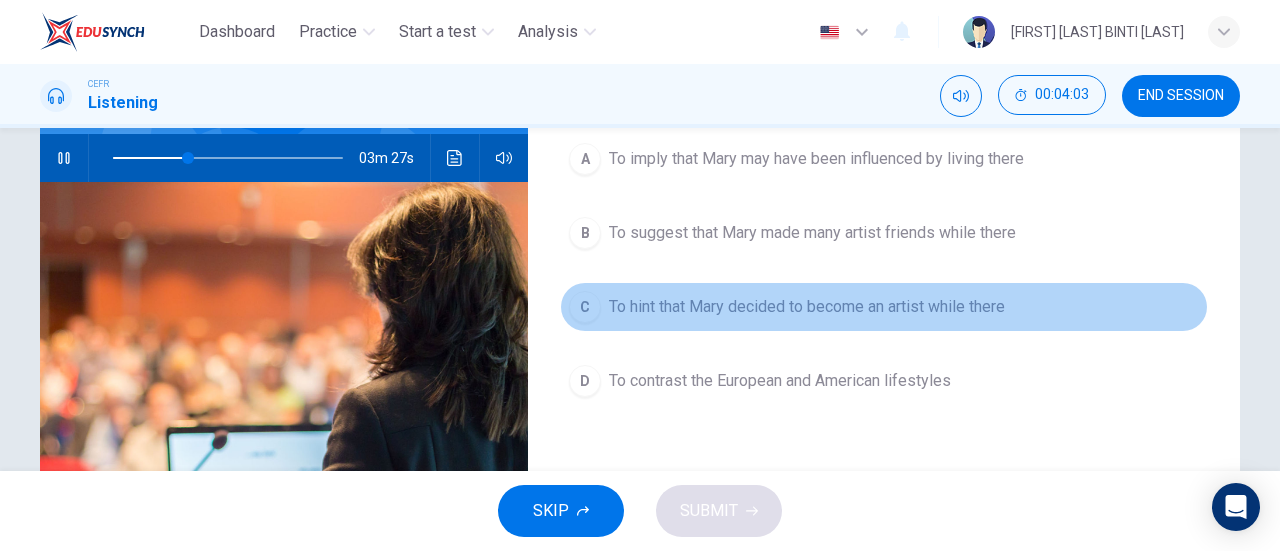click on "To hint that Mary decided to become an artist while there" at bounding box center (816, 159) 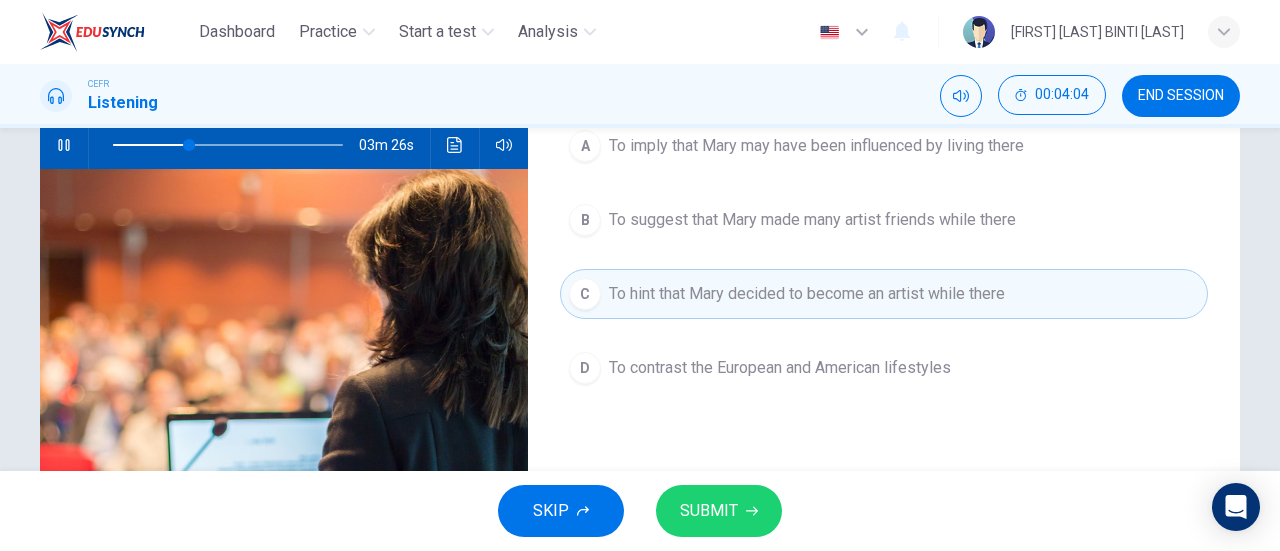 scroll, scrollTop: 208, scrollLeft: 0, axis: vertical 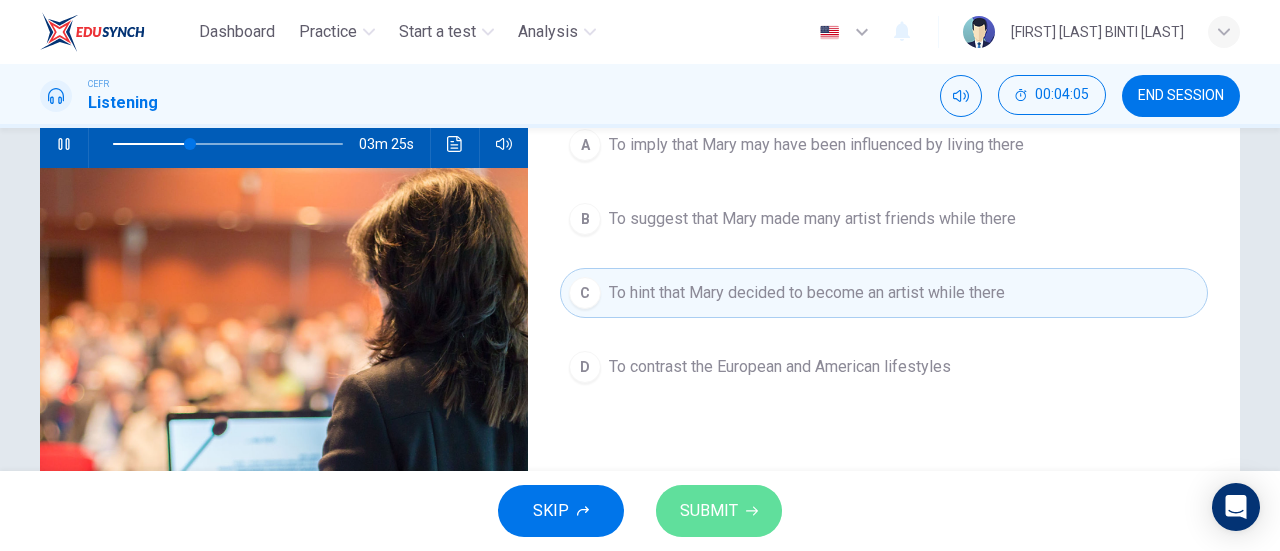 click on "SUBMIT" at bounding box center (719, 511) 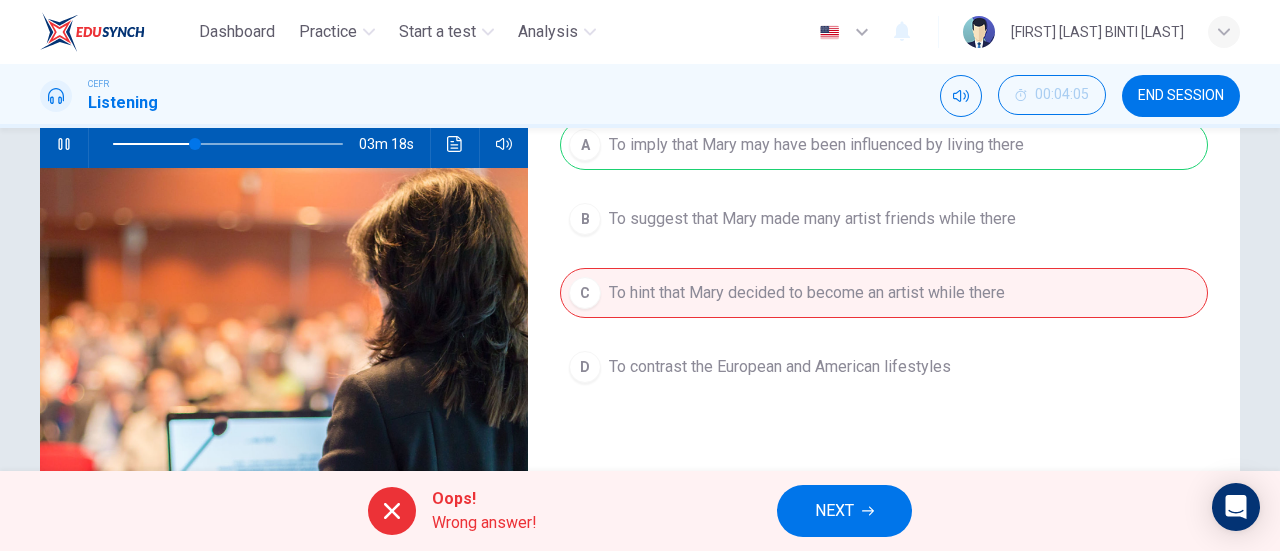 click at bounding box center [392, 511] 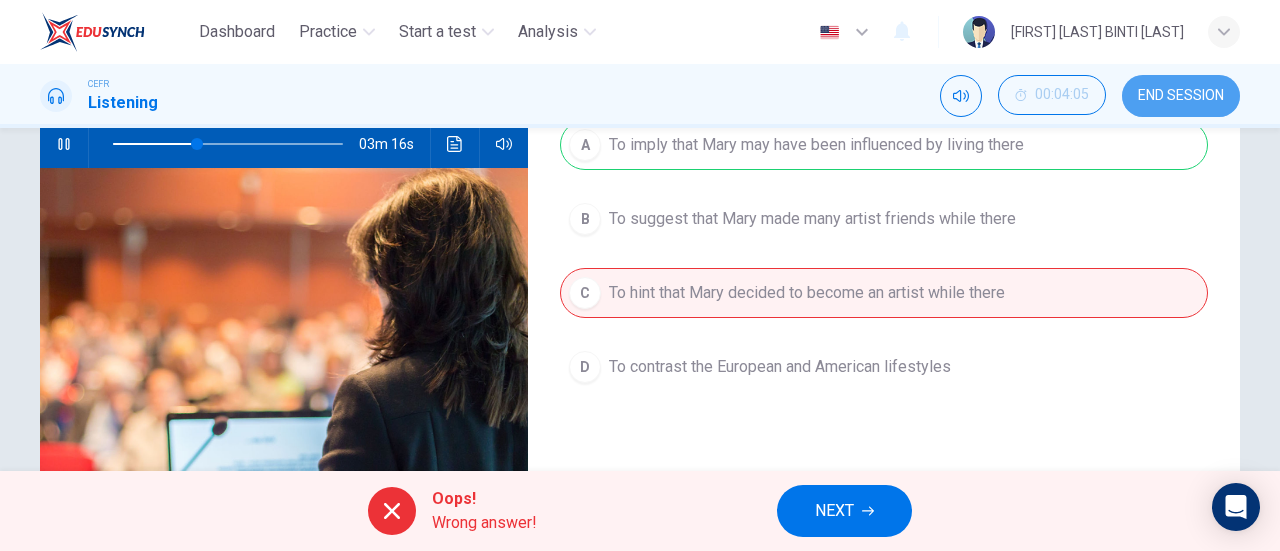 click on "END SESSION" at bounding box center [1181, 96] 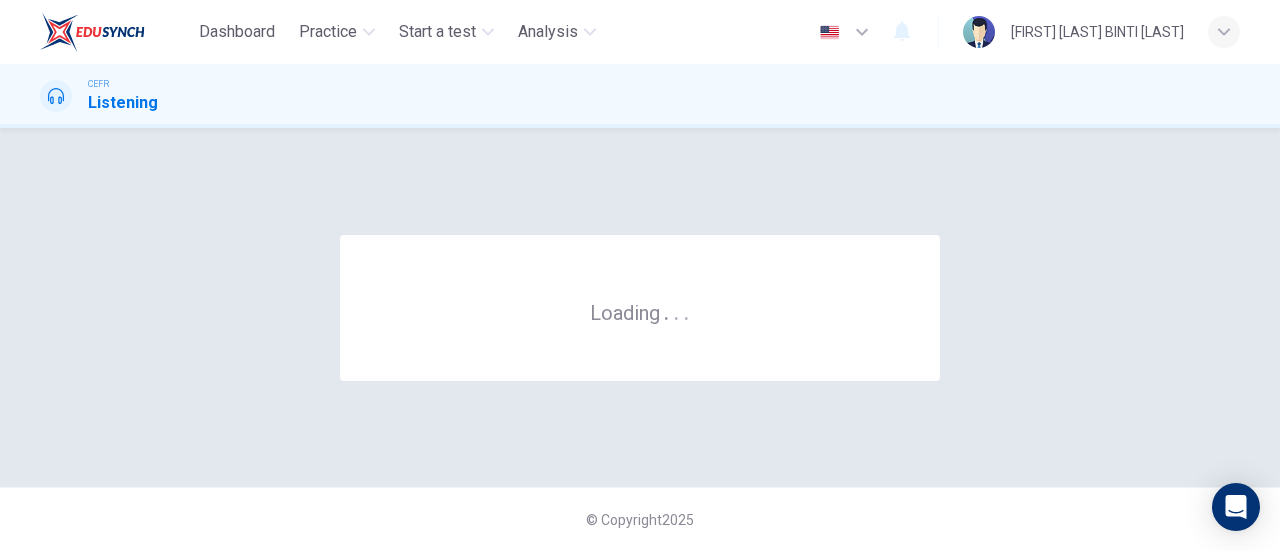 scroll, scrollTop: 0, scrollLeft: 0, axis: both 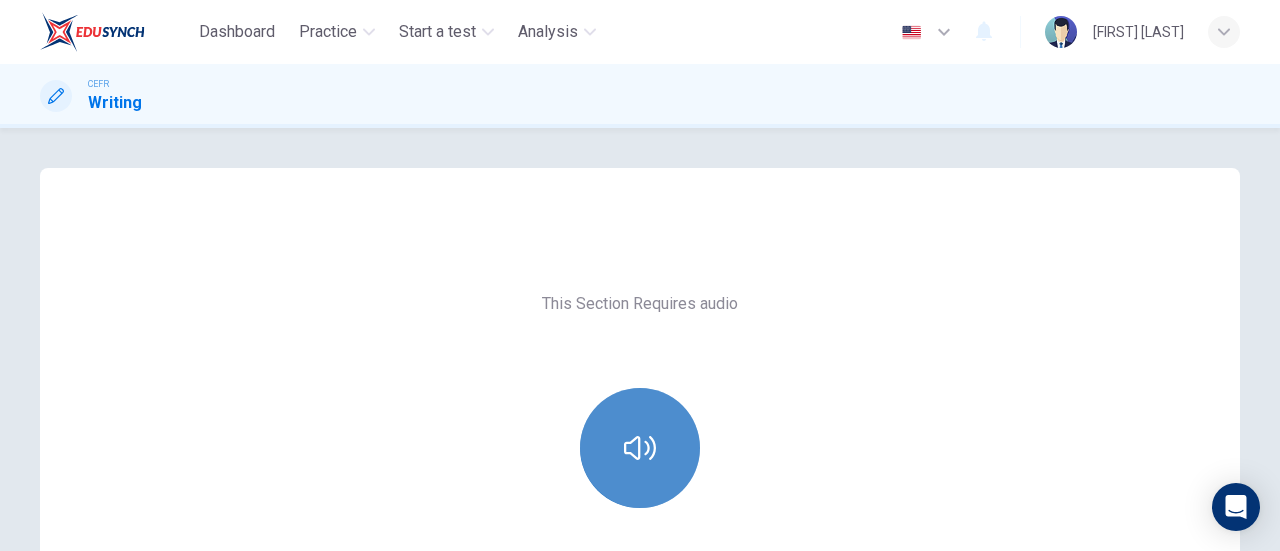 click at bounding box center (640, 448) 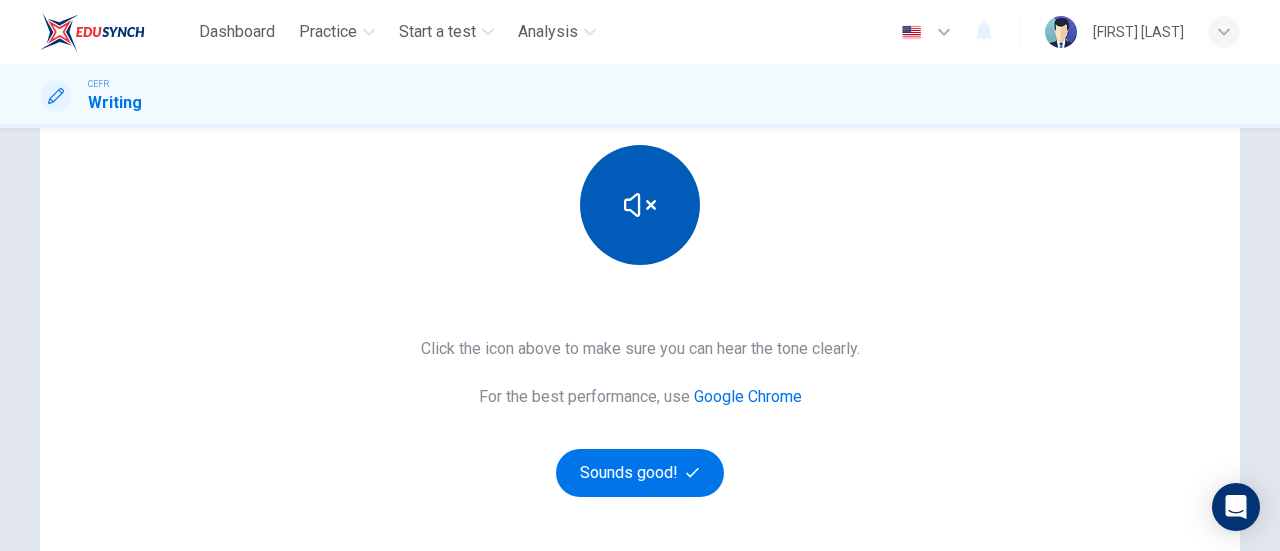 scroll, scrollTop: 244, scrollLeft: 0, axis: vertical 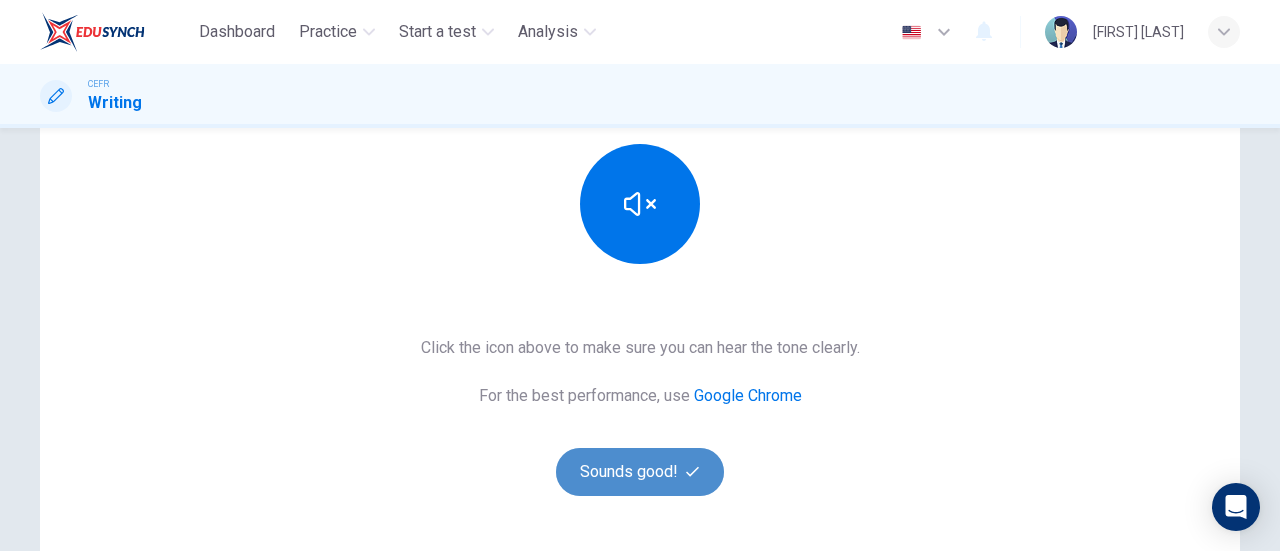 click on "Sounds good!" at bounding box center (640, 472) 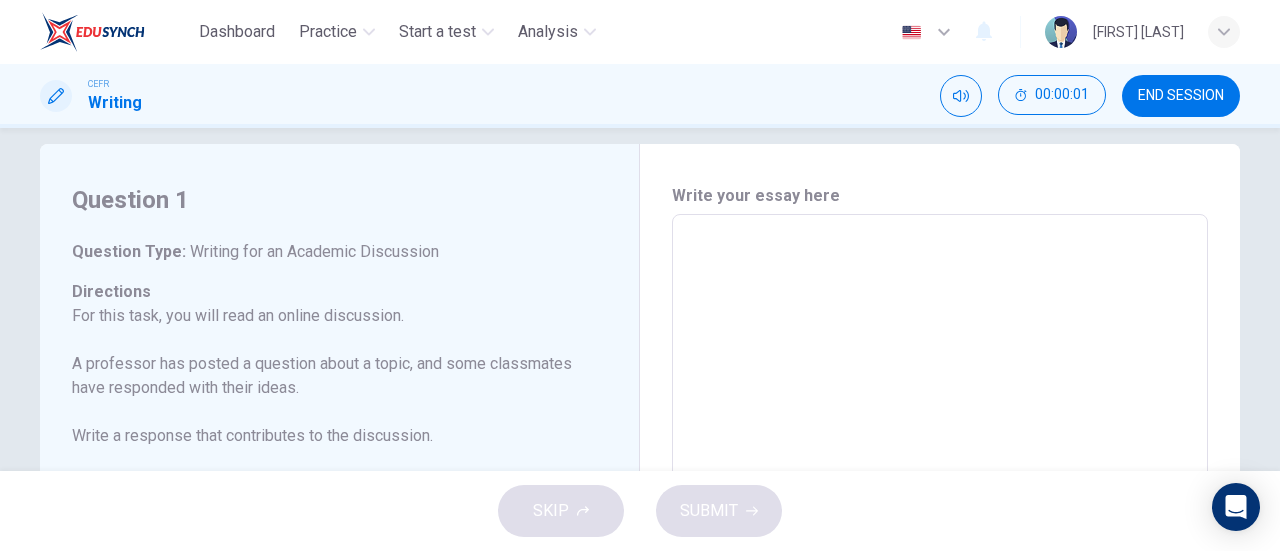 scroll, scrollTop: 17, scrollLeft: 0, axis: vertical 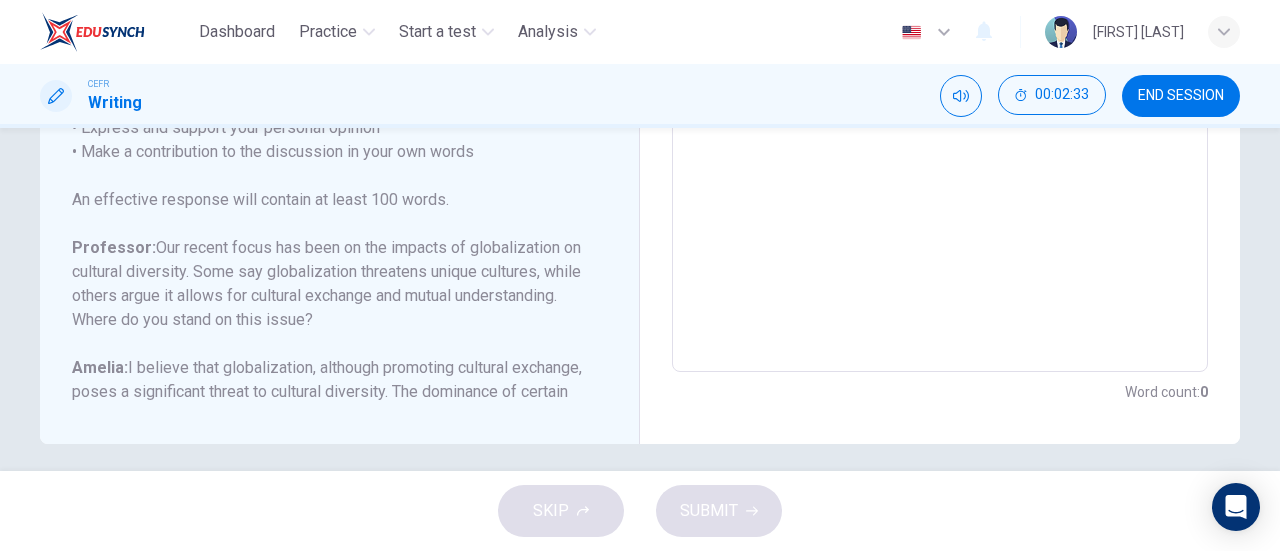 drag, startPoint x: 69, startPoint y: 246, endPoint x: 338, endPoint y: 357, distance: 291.0017 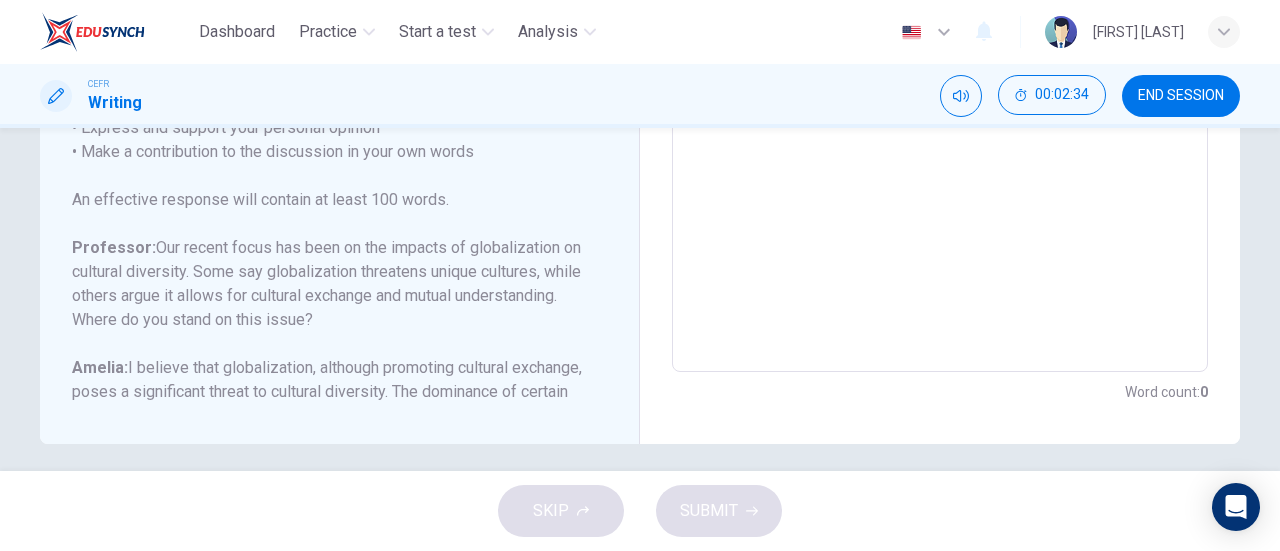 drag, startPoint x: 141, startPoint y: 272, endPoint x: 318, endPoint y: 295, distance: 178.4881 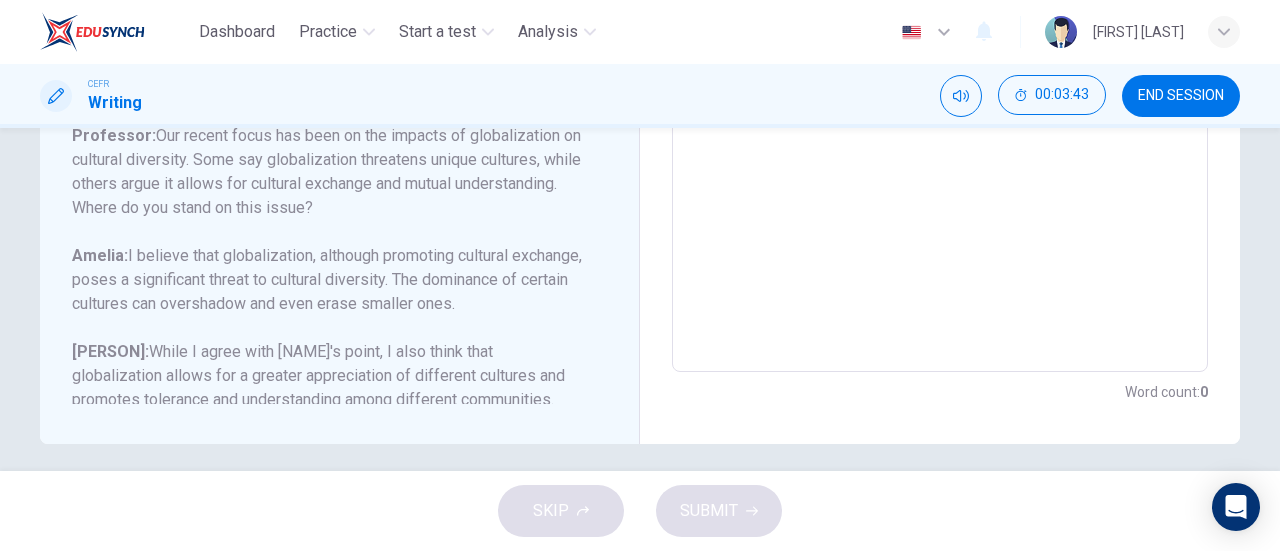 scroll, scrollTop: 222, scrollLeft: 0, axis: vertical 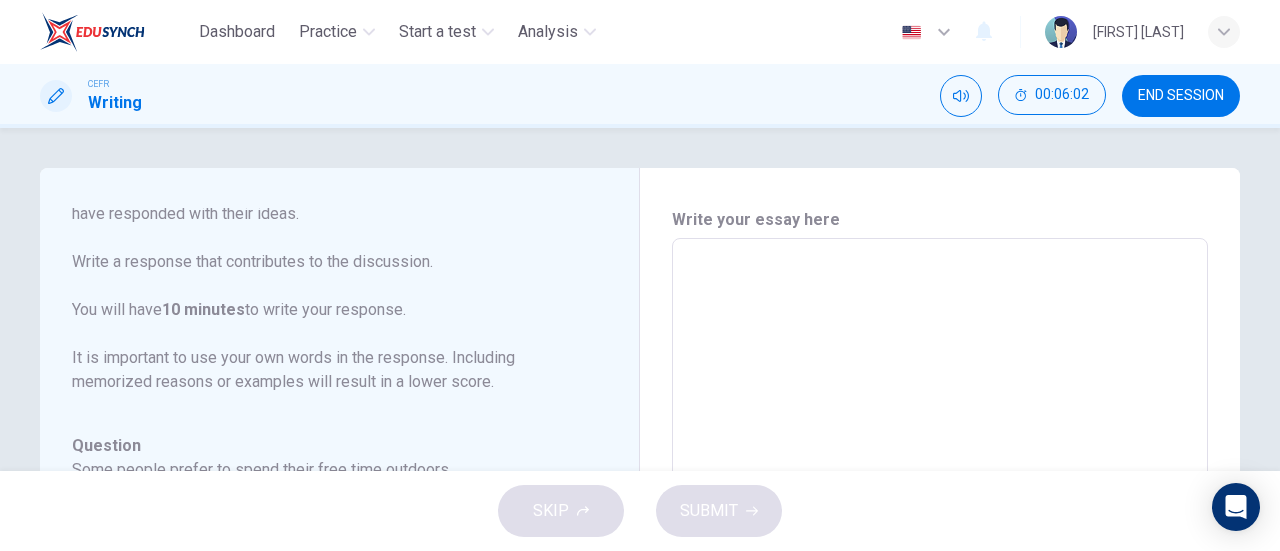 click at bounding box center (940, 572) 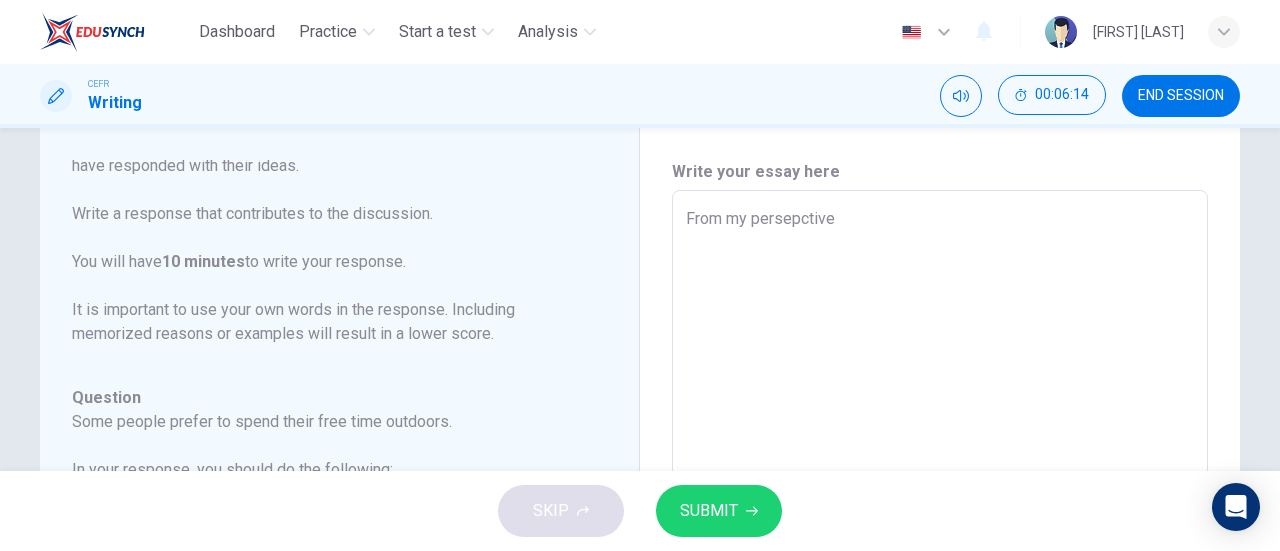 scroll, scrollTop: 0, scrollLeft: 0, axis: both 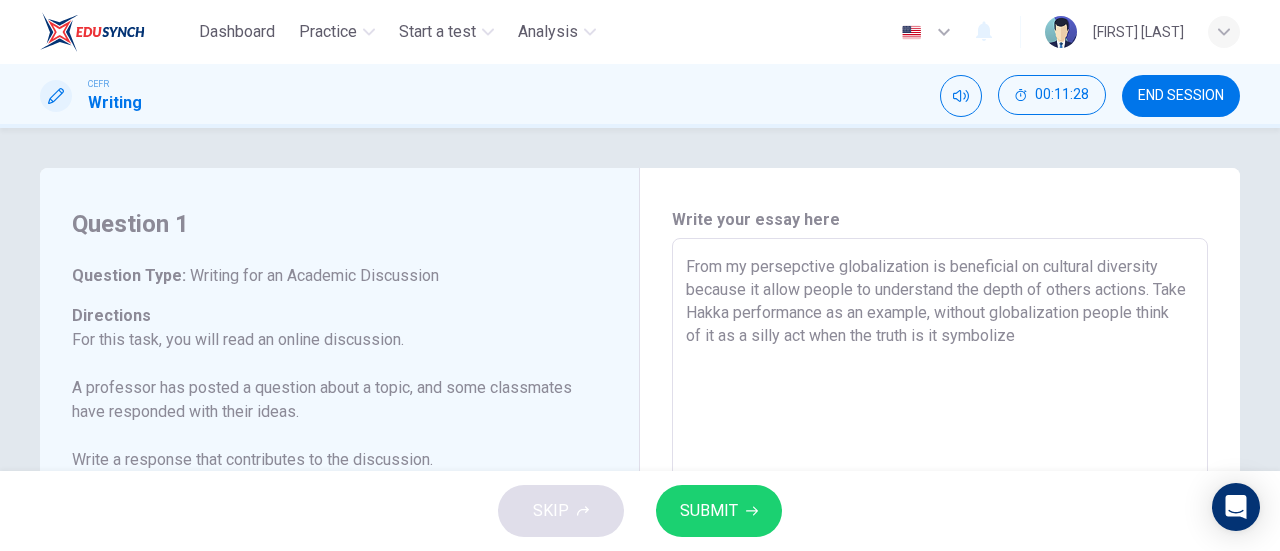 click on "From my persepctive globalization is beneficial on cultural diversity because it allow people to understand the depth of others actions. Take Hakka performance as an example, without globalization people think of it as a silly act when the truth is it symbolize" at bounding box center [940, 572] 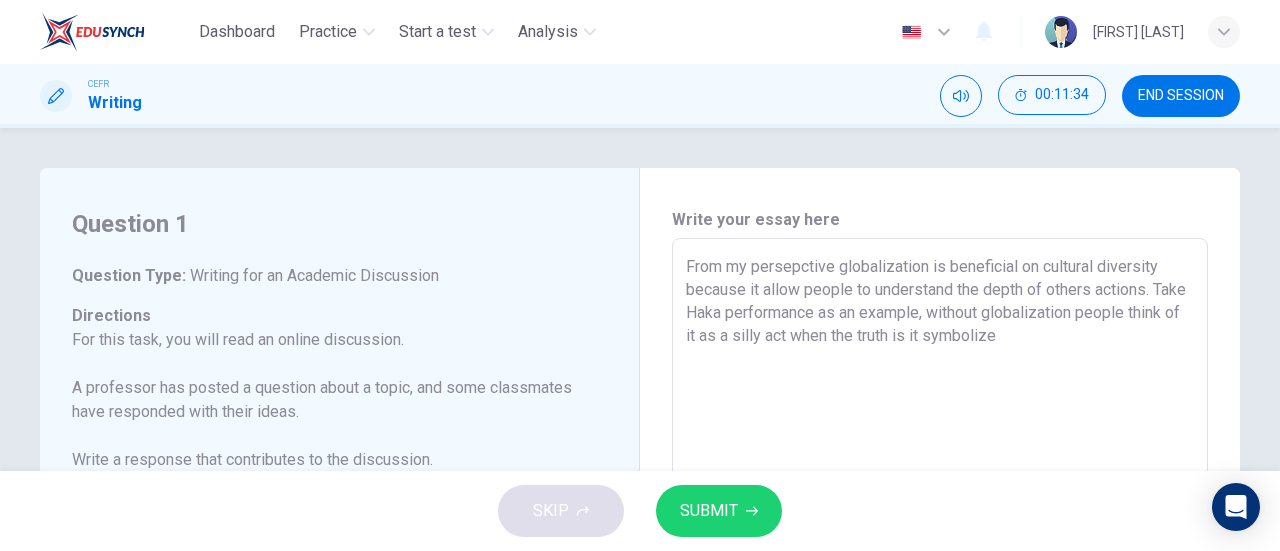 click on "From my persepctive globalization is beneficial on cultural diversity because it allow people to understand the depth of others actions. Take Haka performance as an example, without globalization people think of it as a silly act when the truth is it symbolize" at bounding box center [940, 572] 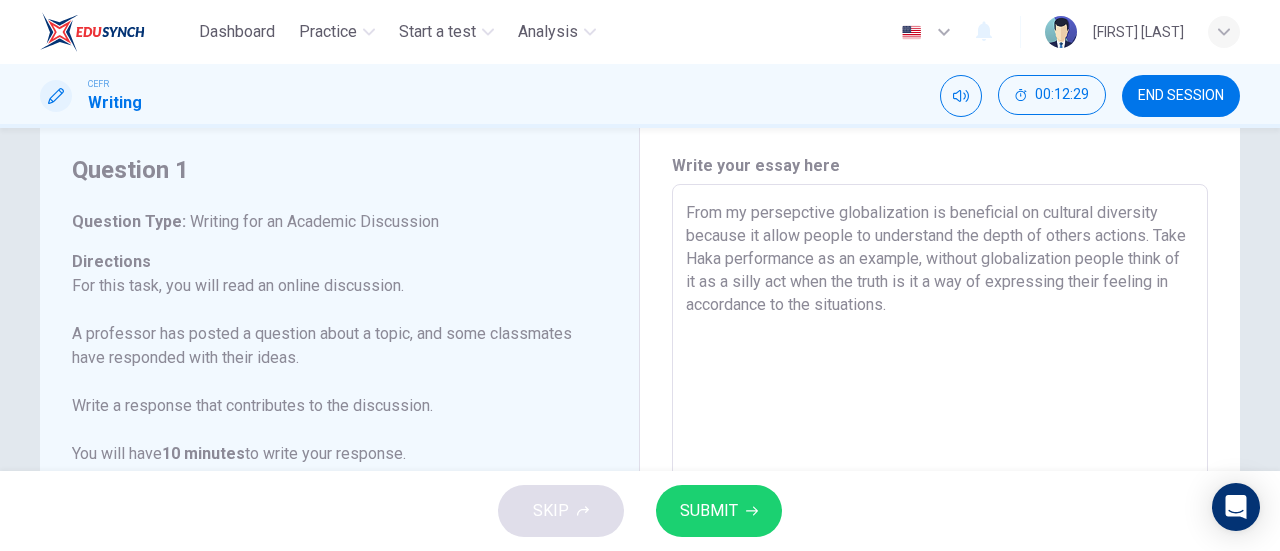 scroll, scrollTop: 52, scrollLeft: 0, axis: vertical 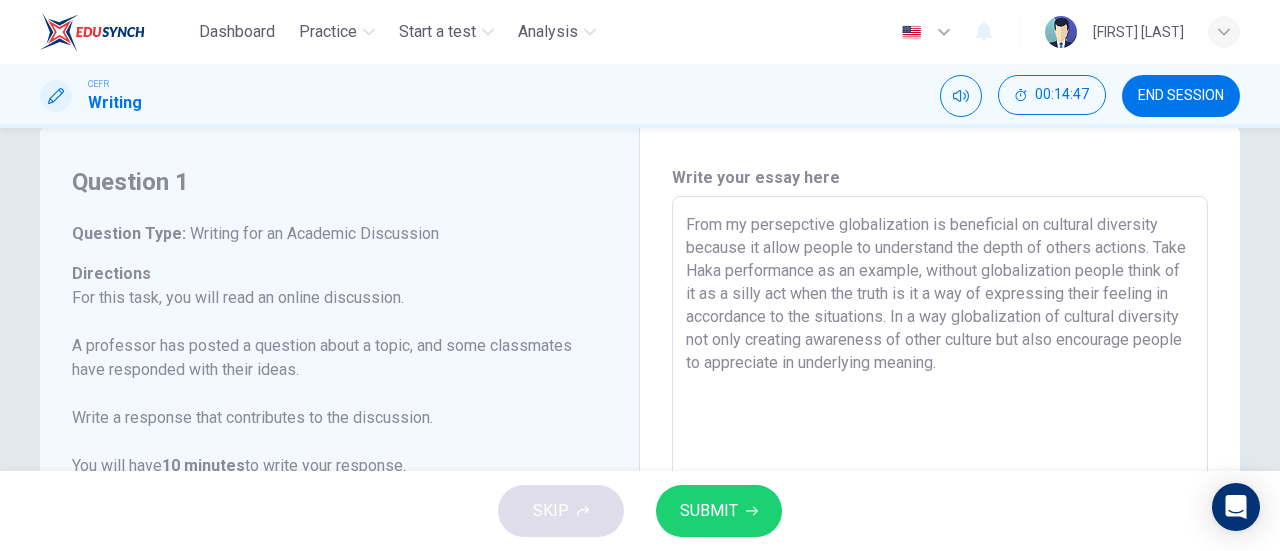 click on "From my persepctive globalization is beneficial on cultural diversity because it allow people to understand the depth of others actions. Take Haka performance as an example, without globalization people think of it as a silly act when the truth is it a way of expressing their feeling in accordance to the situations. In a way globalization of cultural diversity not only creating awareness of other culture but also encourage people to appreciate in underlying meaning." at bounding box center (940, 530) 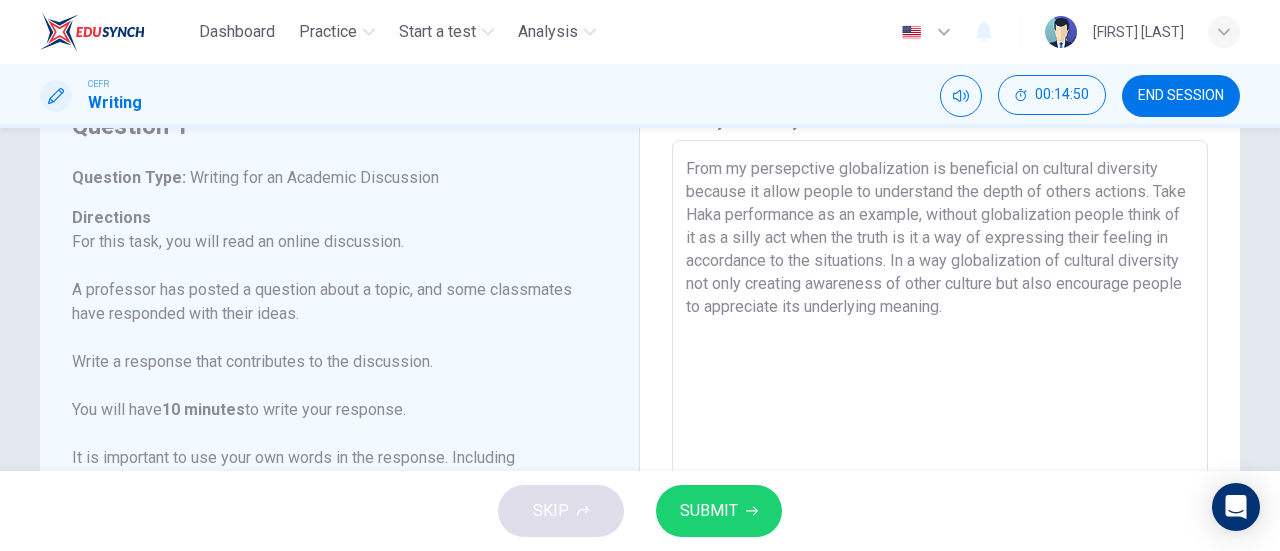 scroll, scrollTop: 94, scrollLeft: 0, axis: vertical 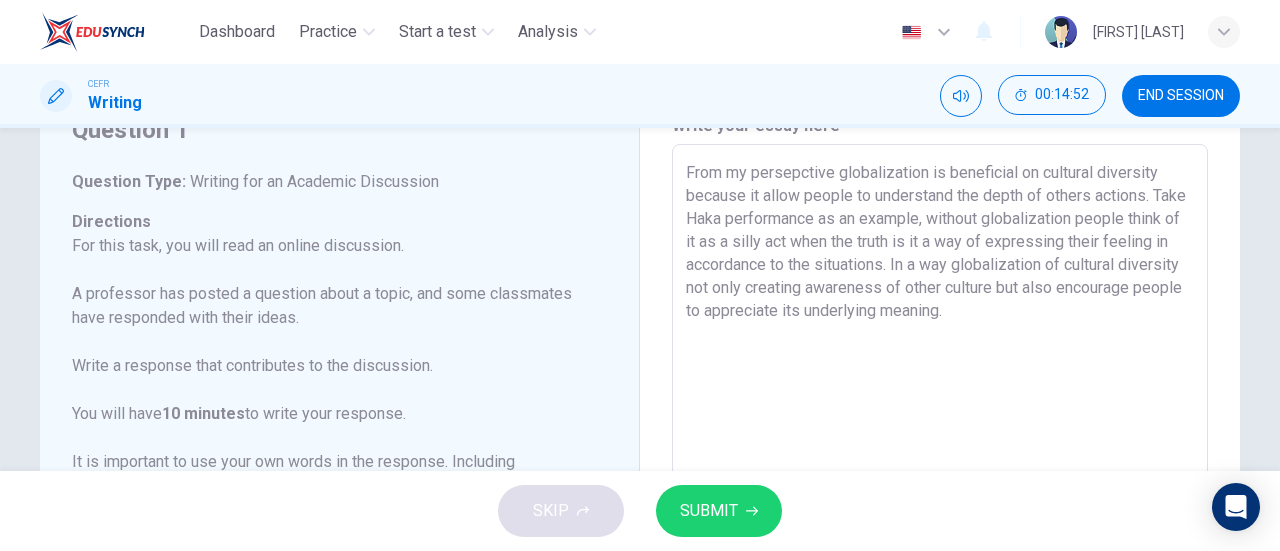 click on "From my persepctive globalization is beneficial on cultural diversity because it allow people to understand the depth of others actions. Take Haka performance as an example, without globalization people think of it as a silly act when the truth is it a way of expressing their feeling in accordance to the situations. In a way globalization of cultural diversity not only creating awareness of other culture but also encourage people to appreciate its underlying meaning." at bounding box center [940, 478] 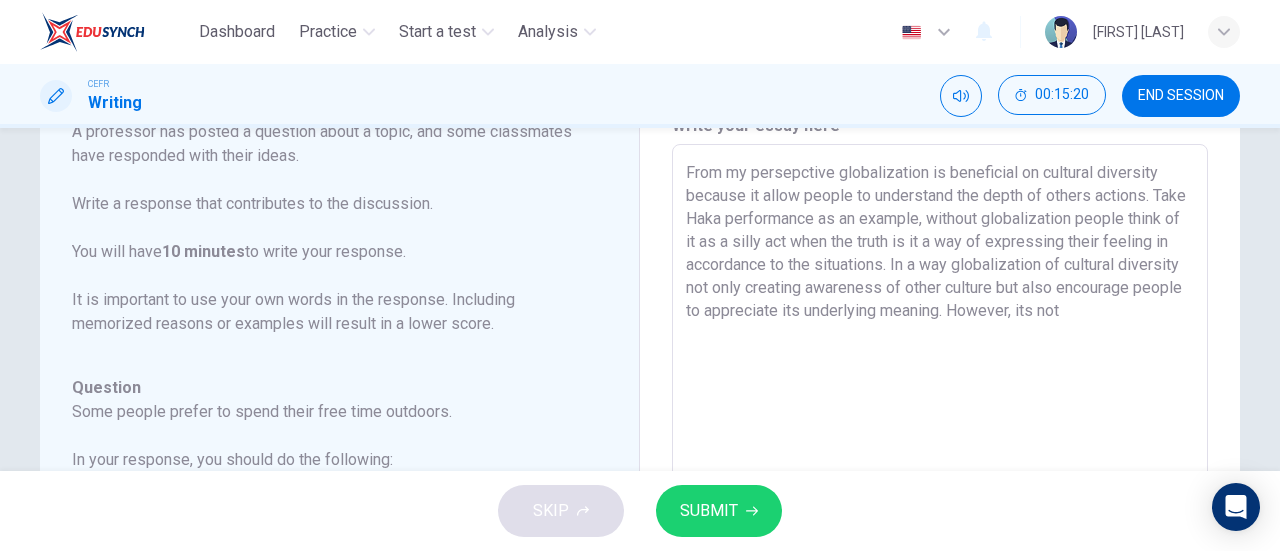 scroll, scrollTop: 222, scrollLeft: 0, axis: vertical 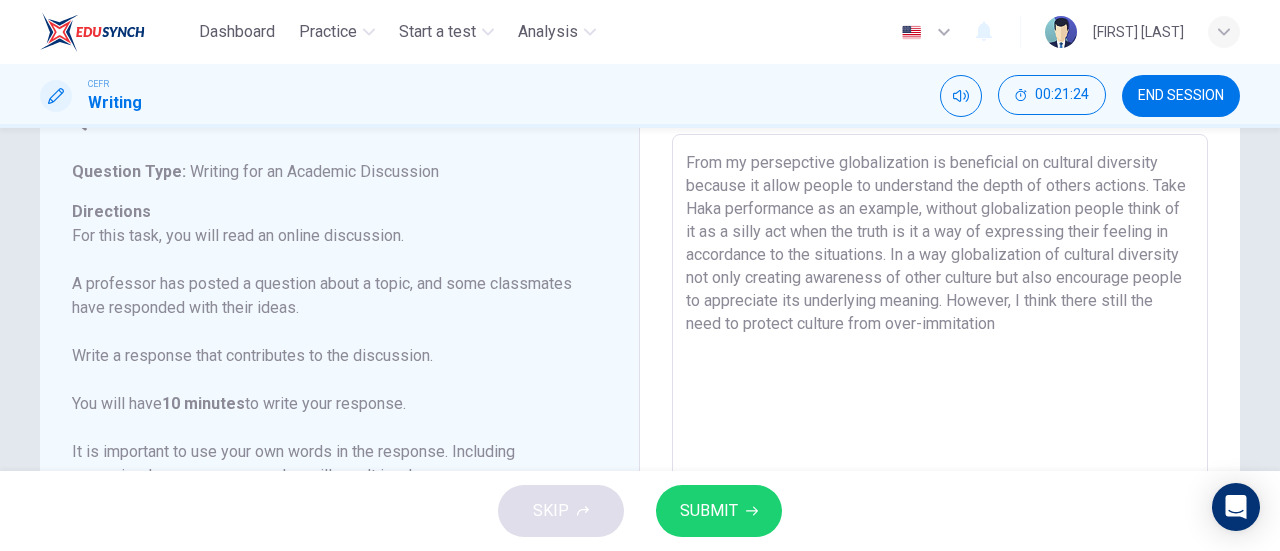 click on "From my persepctive globalization is beneficial on cultural diversity because it allow people to understand the depth of others actions. Take Haka performance as an example, without globalization people think of it as a silly act when the truth is it a way of expressing their feeling in accordance to the situations. In a way globalization of cultural diversity not only creating awareness of other culture but also encourage people to appreciate its underlying meaning. However, I think there still the need to protect culture from over-immitation" at bounding box center [940, 468] 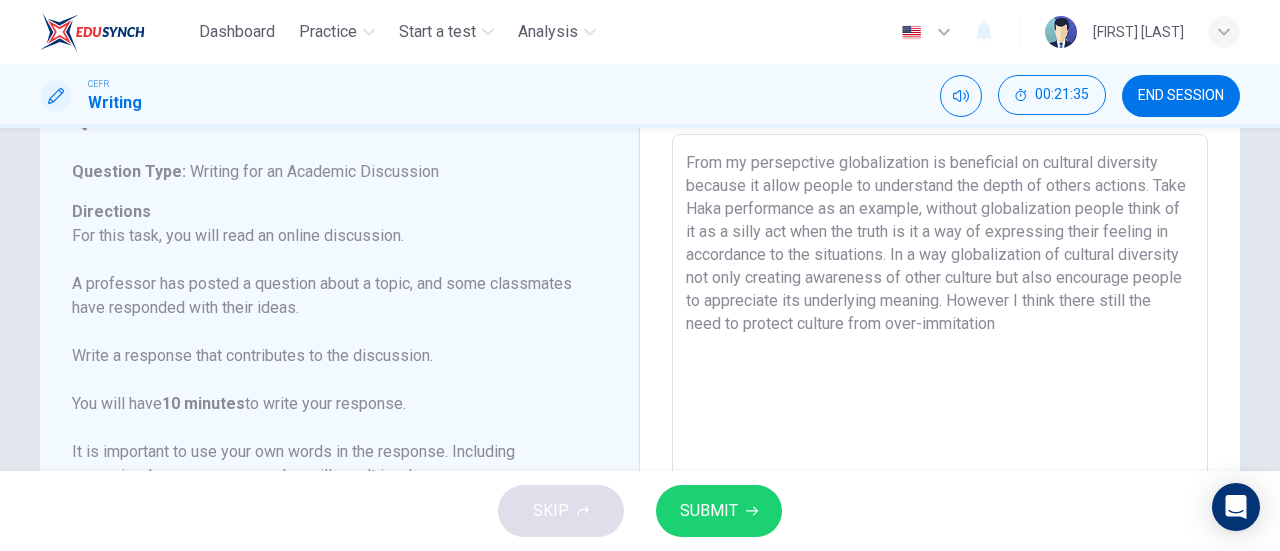 click on "From my persepctive globalization is beneficial on cultural diversity because it allow people to understand the depth of others actions. Take Haka performance as an example, without globalization people think of it as a silly act when the truth is it a way of expressing their feeling in accordance to the situations. In a way globalization of cultural diversity not only creating awareness of other culture but also encourage people to appreciate its underlying meaning. However I think there still the need to protect culture from over-immitation" at bounding box center (940, 468) 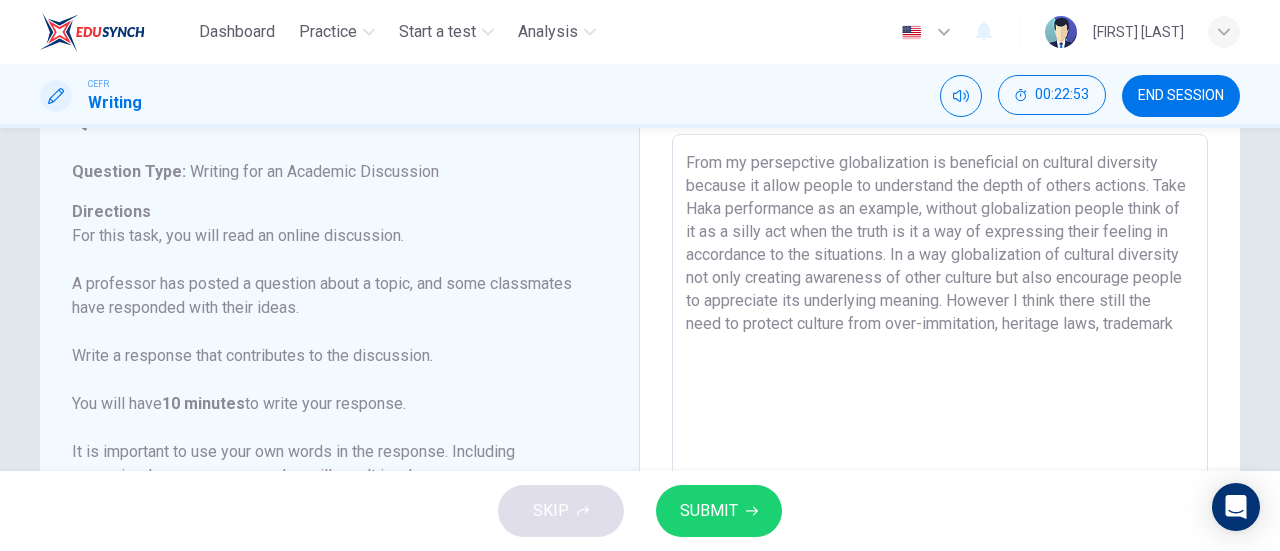 click on "From my persepctive globalization is beneficial on cultural diversity because it allow people to understand the depth of others actions. Take Haka performance as an example, without globalization people think of it as a silly act when the truth is it a way of expressing their feeling in accordance to the situations. In a way globalization of cultural diversity not only creating awareness of other culture but also encourage people to appreciate its underlying meaning. However I think there still the need to protect culture from over-immitation, heritage laws, trademark" at bounding box center (940, 468) 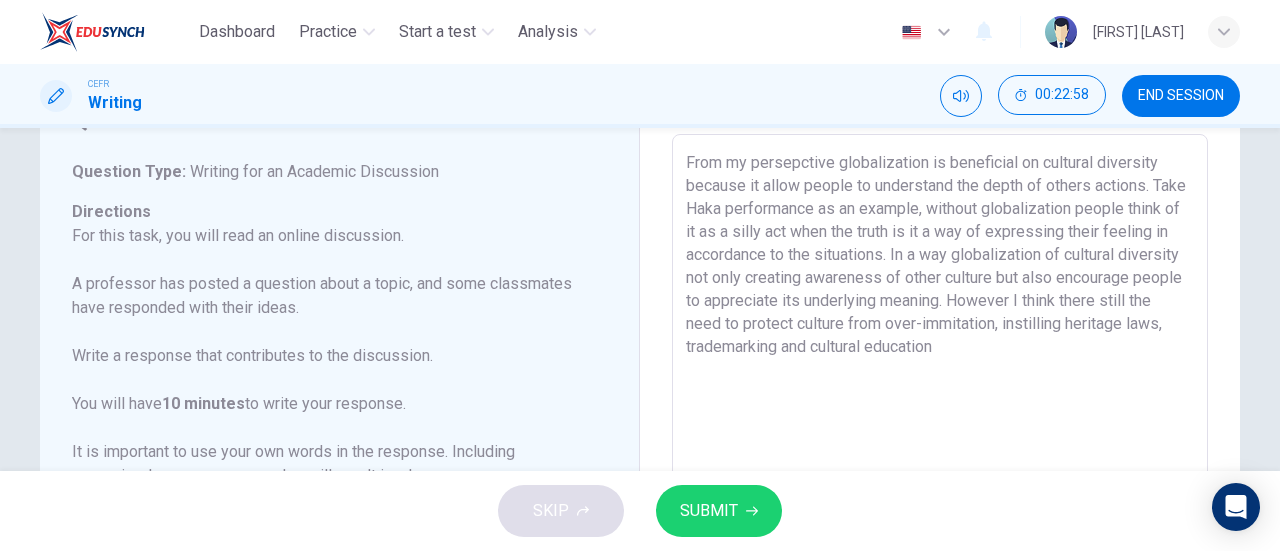 click on "From my persepctive globalization is beneficial on cultural diversity because it allow people to understand the depth of others actions. Take Haka performance as an example, without globalization people think of it as a silly act when the truth is it a way of expressing their feeling in accordance to the situations. In a way globalization of cultural diversity not only creating awareness of other culture but also encourage people to appreciate its underlying meaning. However I think there still the need to protect culture from over-immitation, instilling heritage laws, trademarking and cultural education" at bounding box center [940, 468] 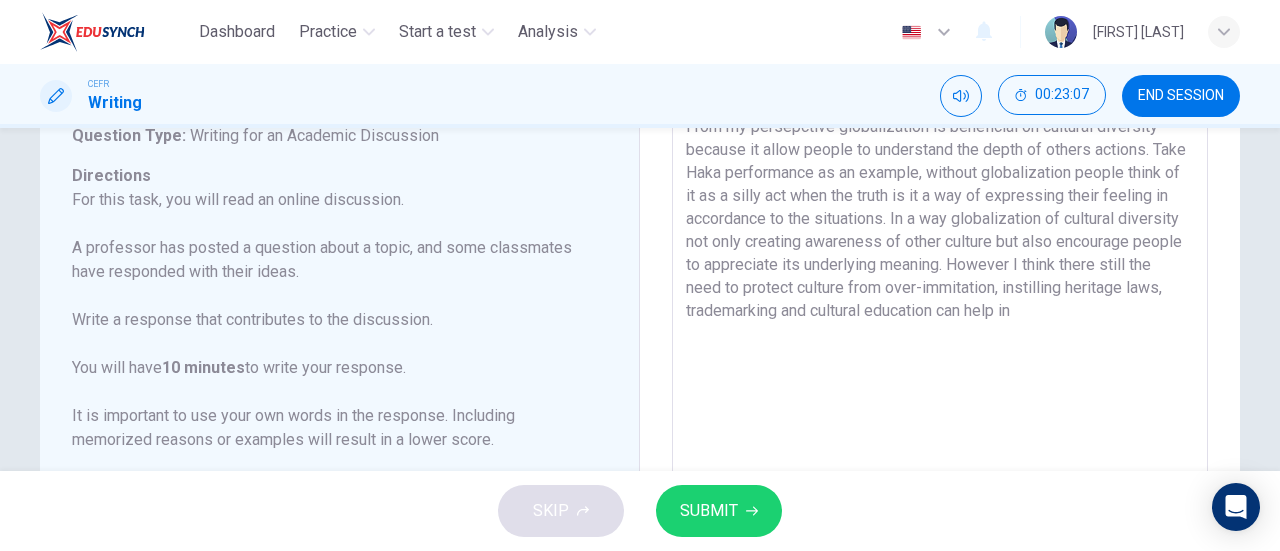scroll, scrollTop: 138, scrollLeft: 0, axis: vertical 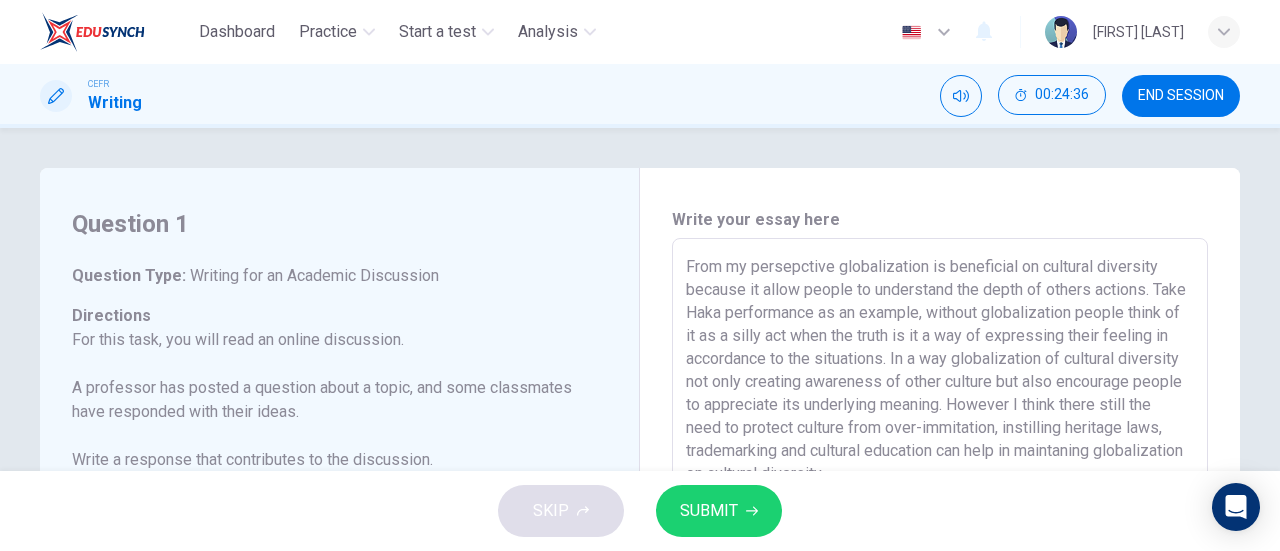 type on "From my persepctive globalization is beneficial on cultural diversity because it allow people to understand the depth of others actions. Take Haka performance as an example, without globalization people think of it as a silly act when the truth is it a way of expressing their feeling in accordance to the situations. In a way globalization of cultural diversity not only creating awareness of other culture but also encourage people to appreciate its underlying meaning. However I think there still the need to protect culture from over-immitation, instilling heritage laws, trademarking and cultural education can help in maintaning globalization on cultural diversity" 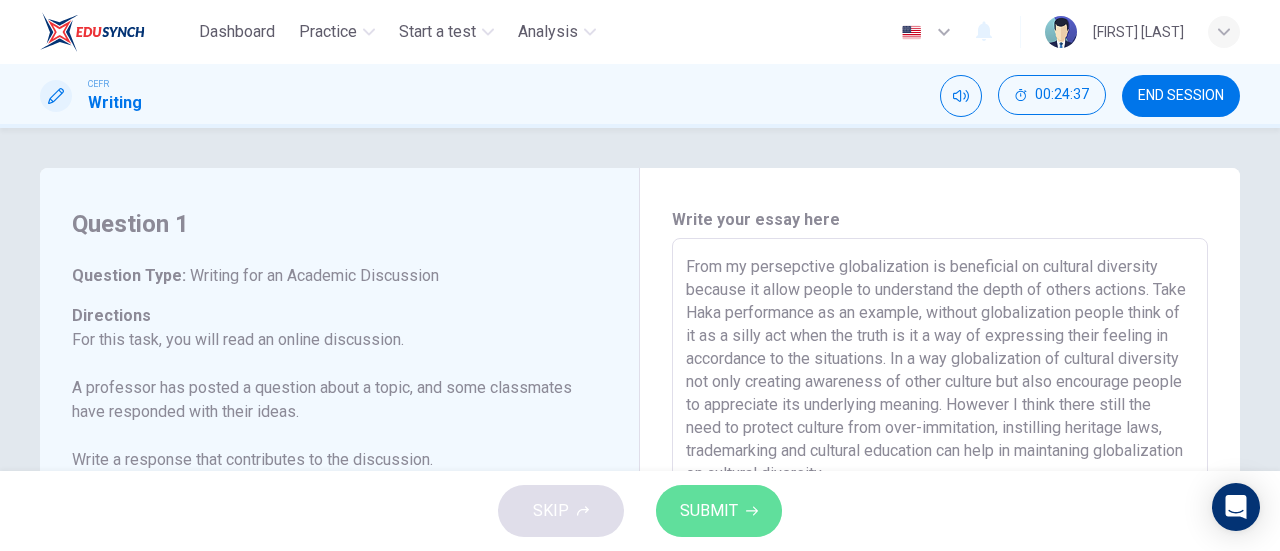 click on "SUBMIT" at bounding box center (709, 511) 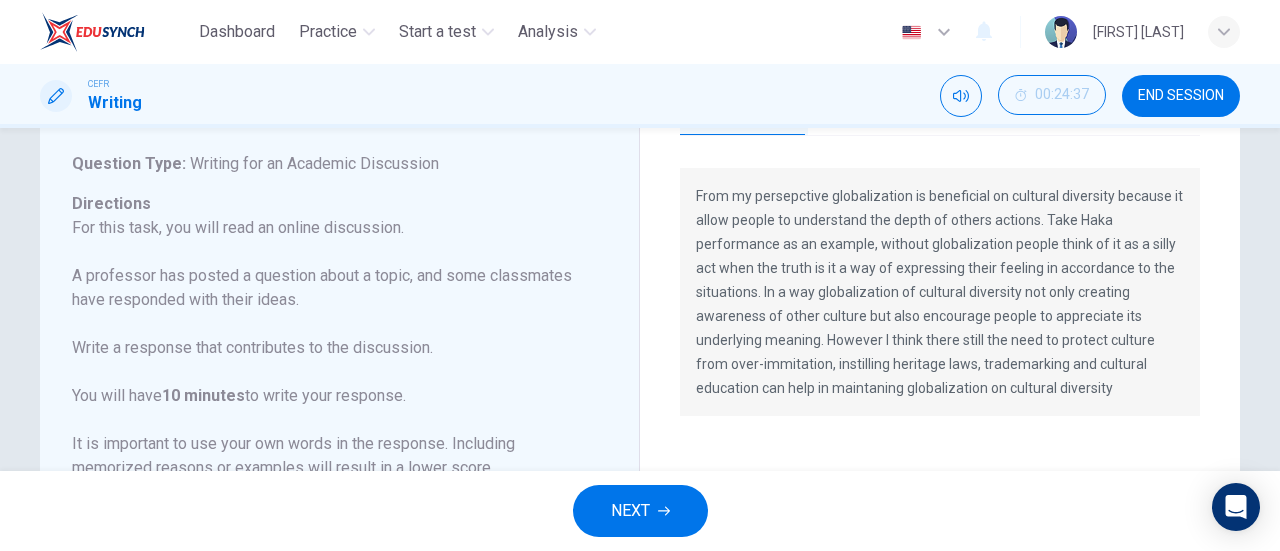 scroll, scrollTop: 0, scrollLeft: 0, axis: both 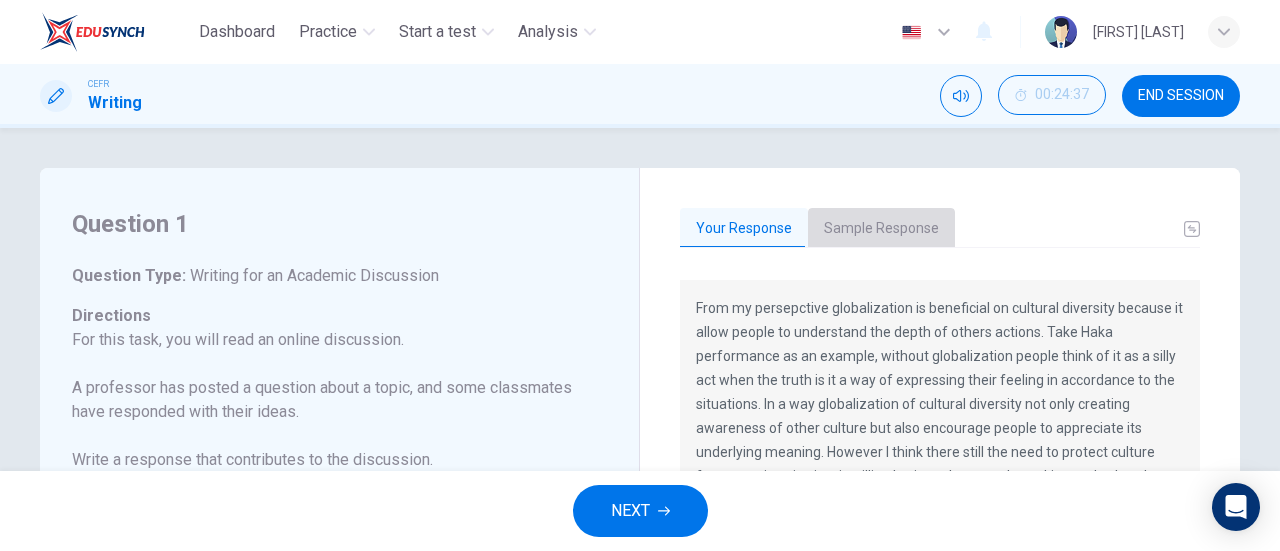 click on "Sample Response" at bounding box center [881, 229] 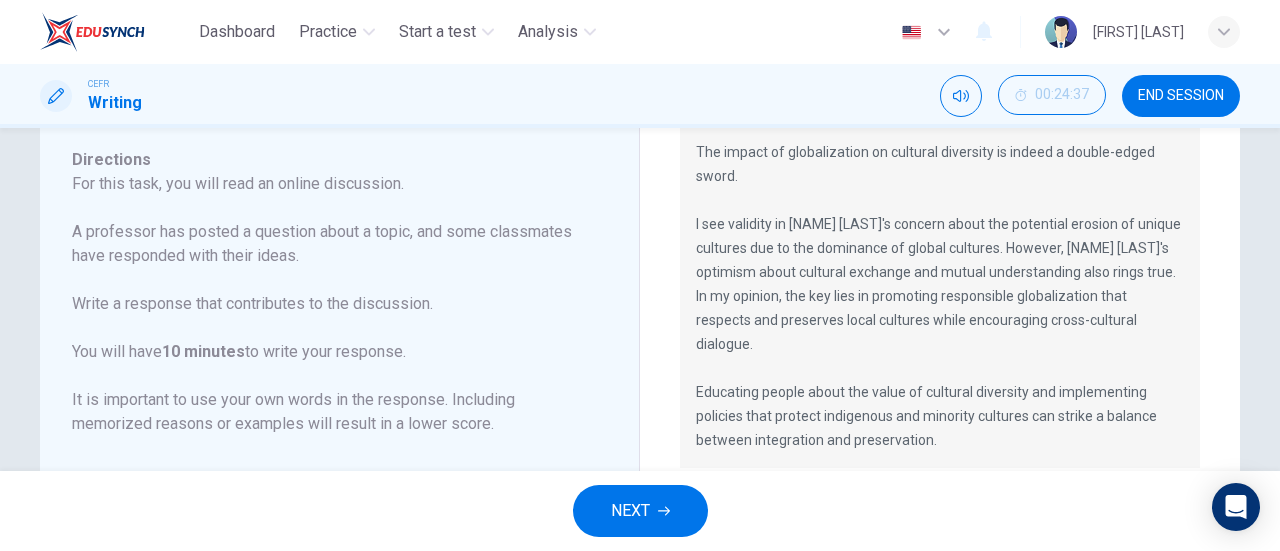 scroll, scrollTop: 157, scrollLeft: 0, axis: vertical 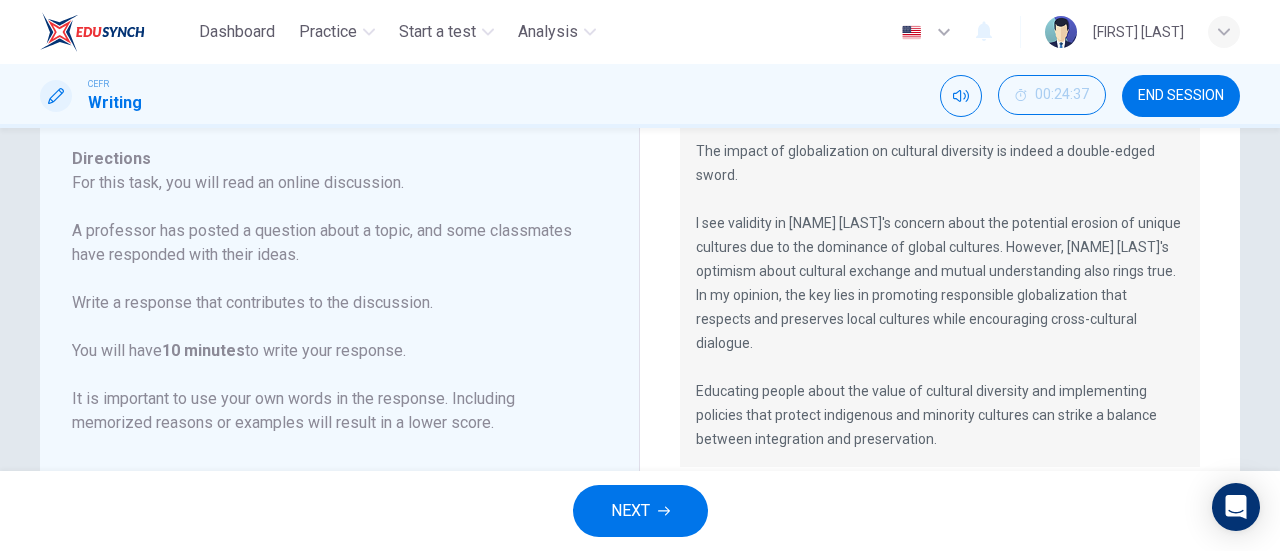 click on "The impact of globalization on cultural diversity is indeed a double-edged sword.  I see validity in [NAME]'s concern about the potential erosion of unique cultures due to the dominance of global cultures. However, [NAME]'s optimism about cultural exchange and mutual understanding also rings true. In my opinion, the key lies in promoting responsible globalization that respects and preserves local cultures while encouraging cross-cultural dialogue.  Educating people about the value of cultural diversity and implementing policies that protect indigenous and minority cultures can strike a balance between integration and preservation." at bounding box center [940, 295] 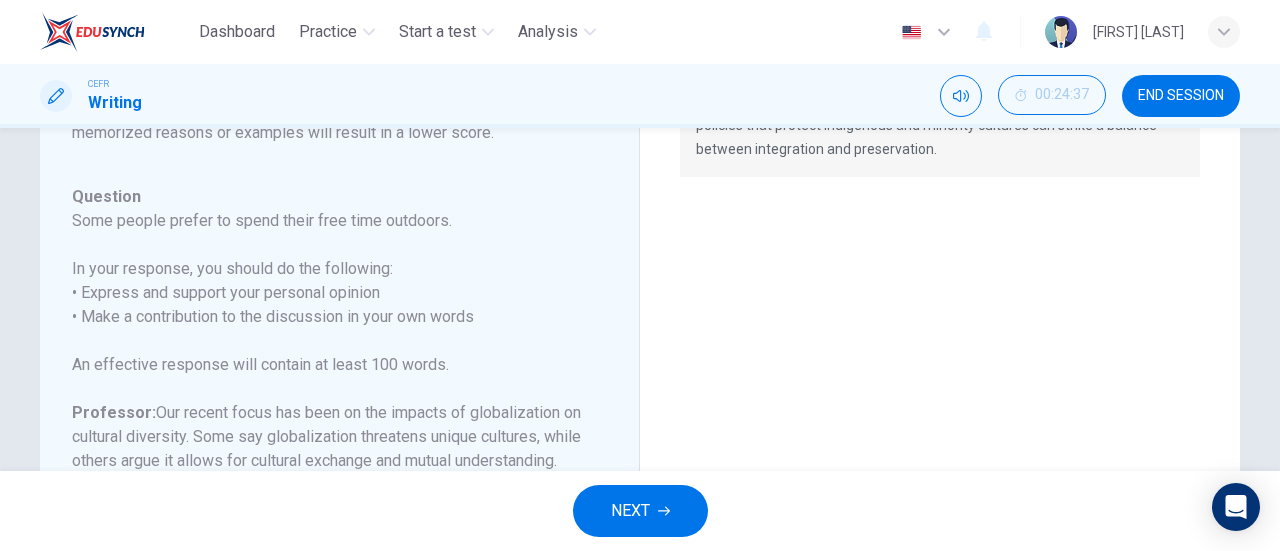 scroll, scrollTop: 546, scrollLeft: 0, axis: vertical 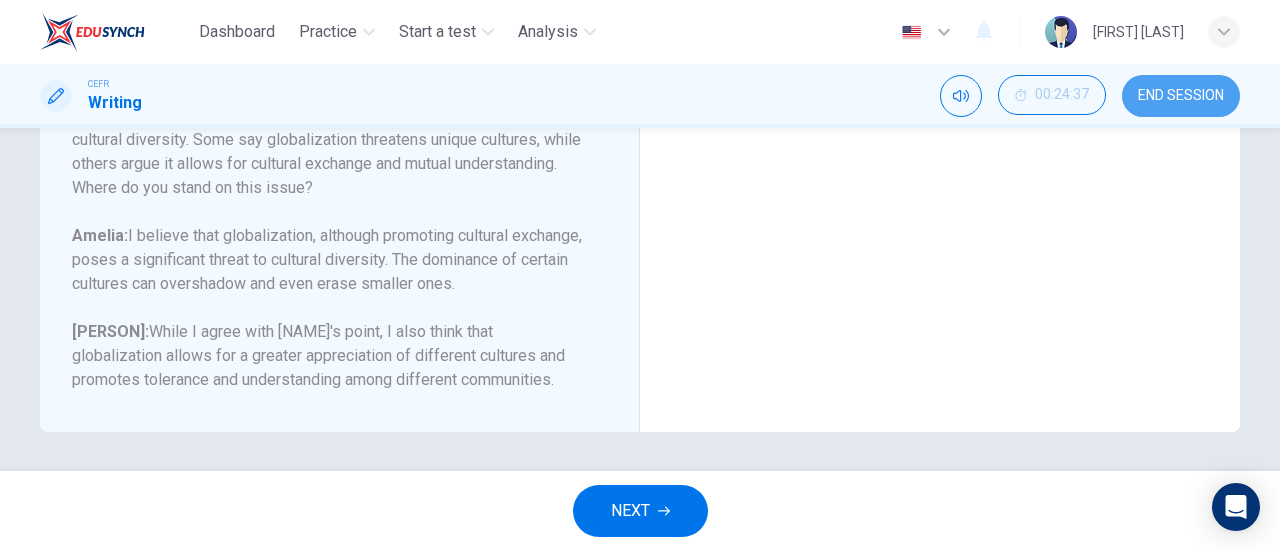 click on "END SESSION" at bounding box center [1181, 96] 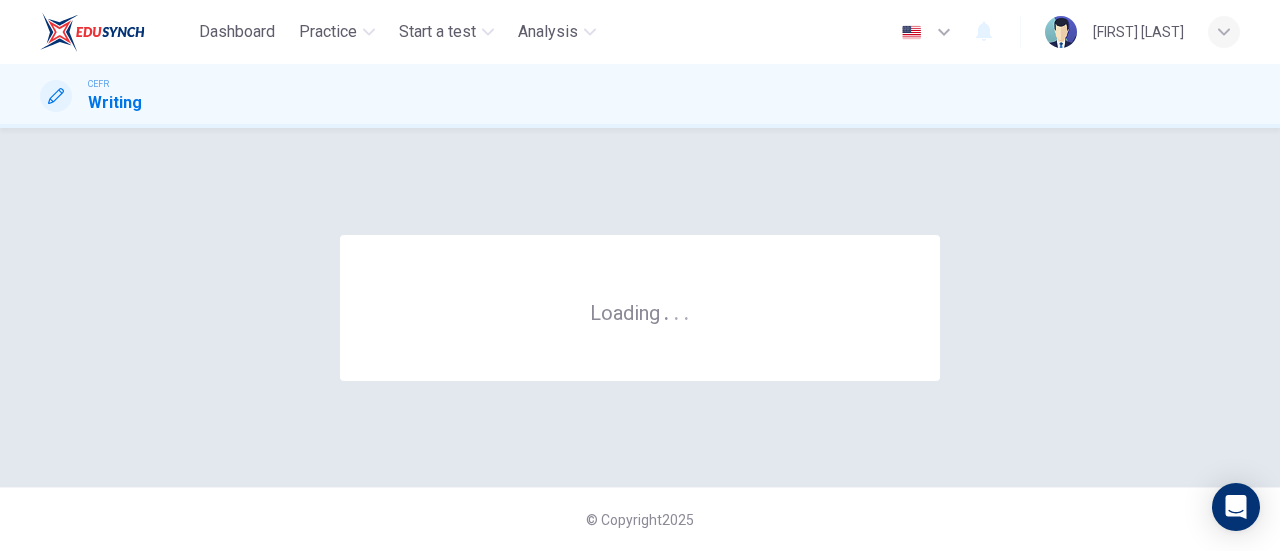 scroll, scrollTop: 0, scrollLeft: 0, axis: both 